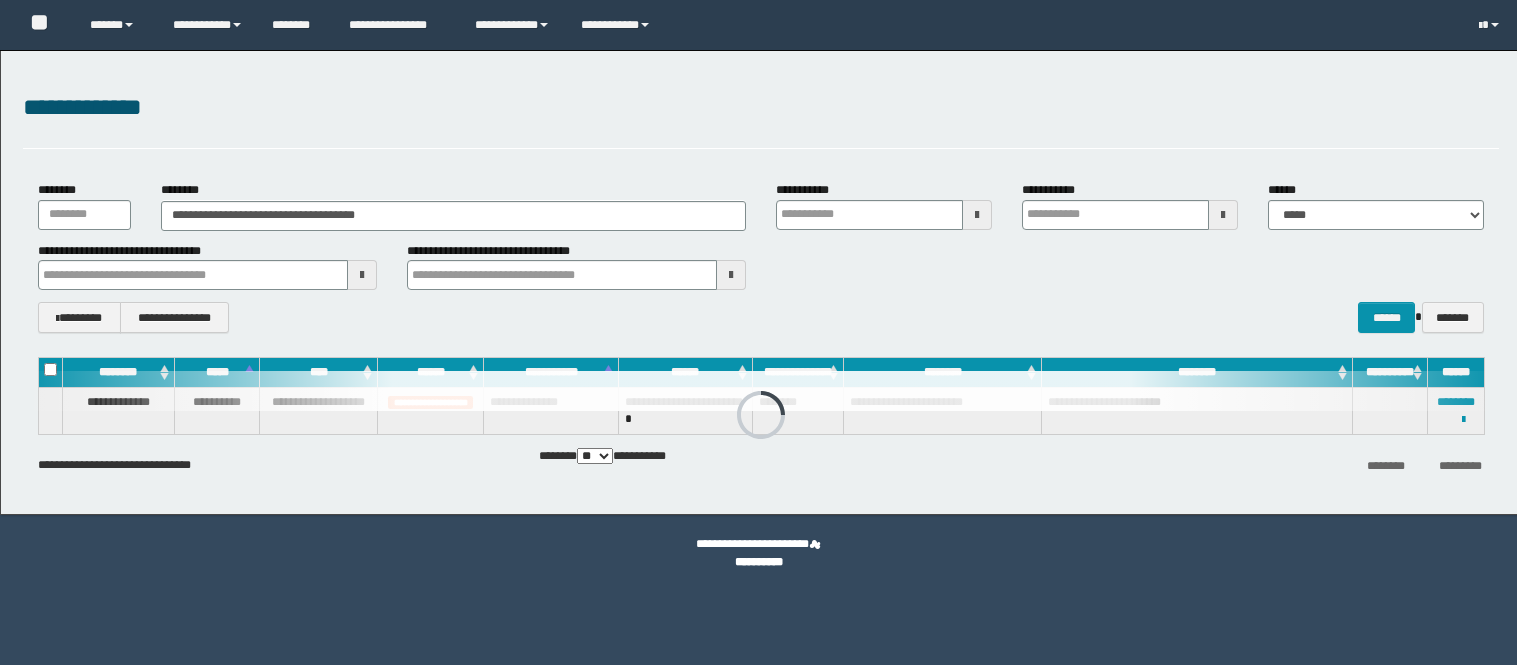 scroll, scrollTop: 0, scrollLeft: 0, axis: both 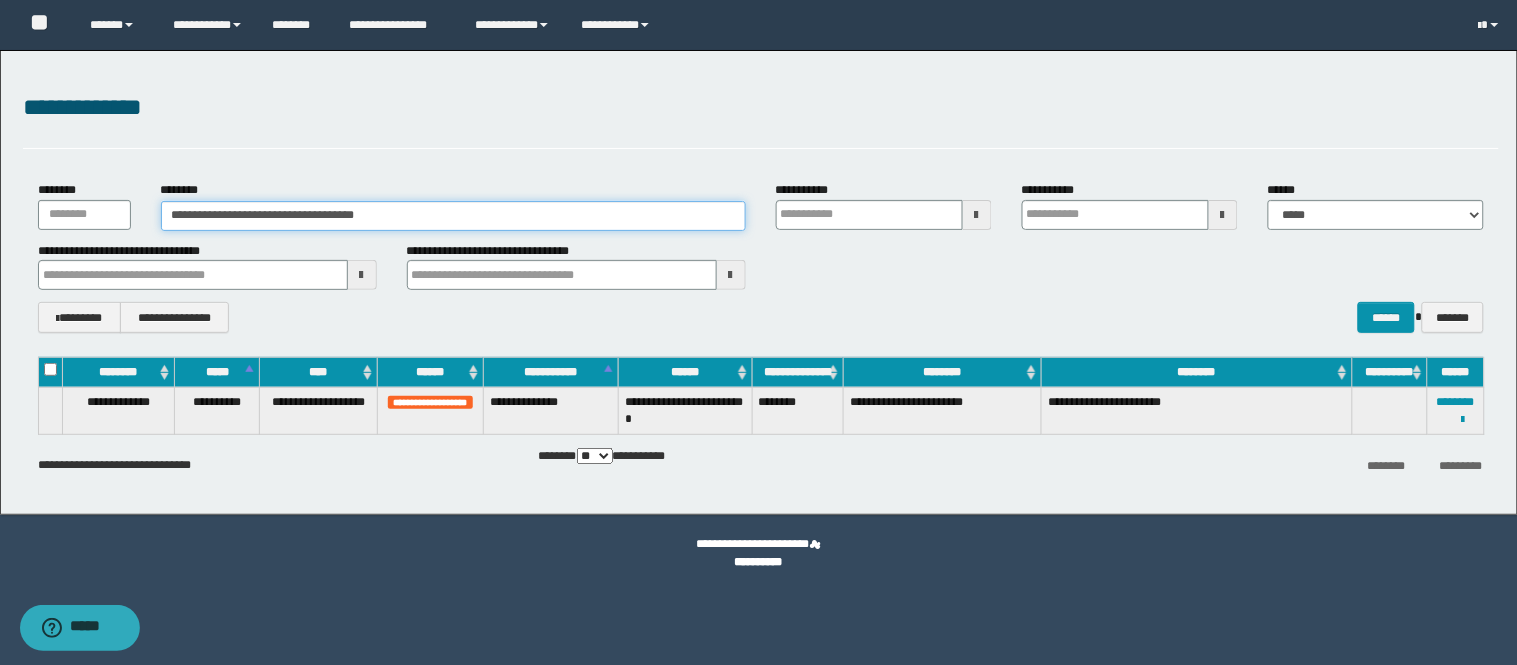 drag, startPoint x: 401, startPoint y: 206, endPoint x: 261, endPoint y: 220, distance: 140.69826 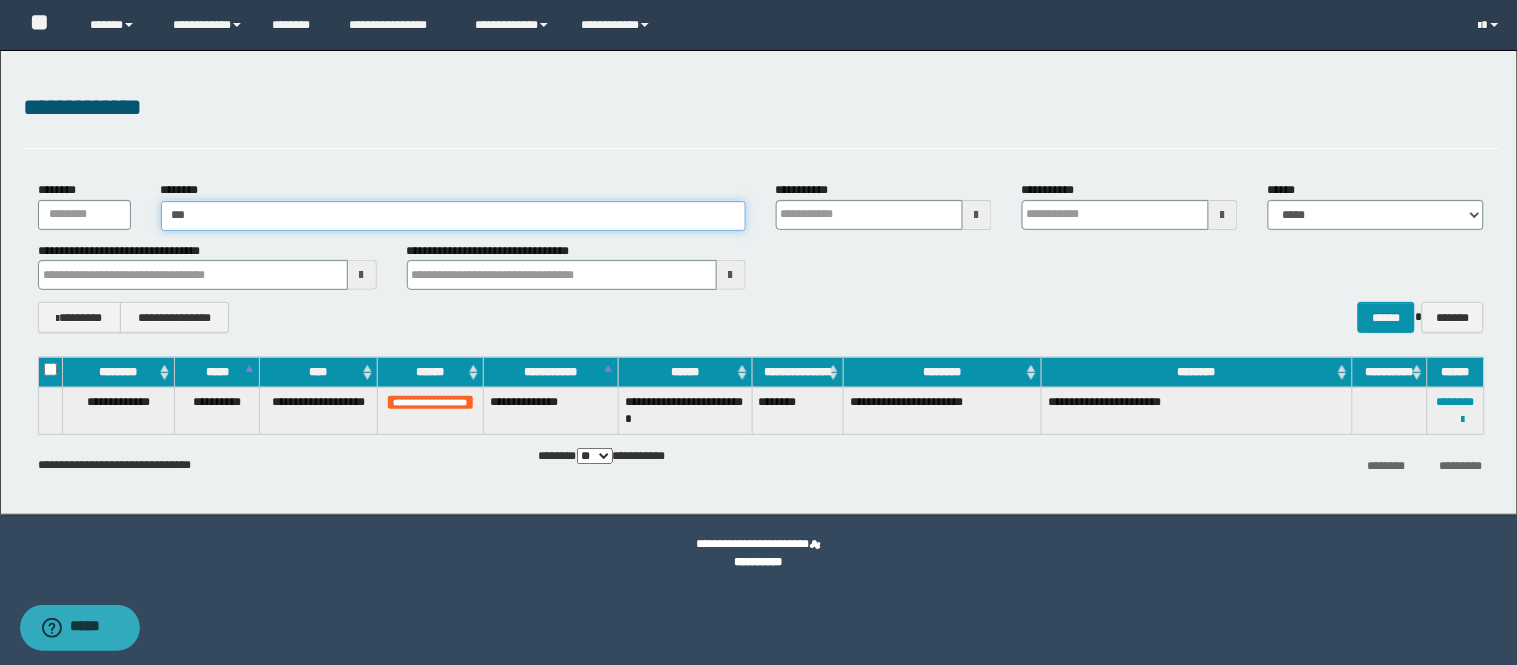 type on "****" 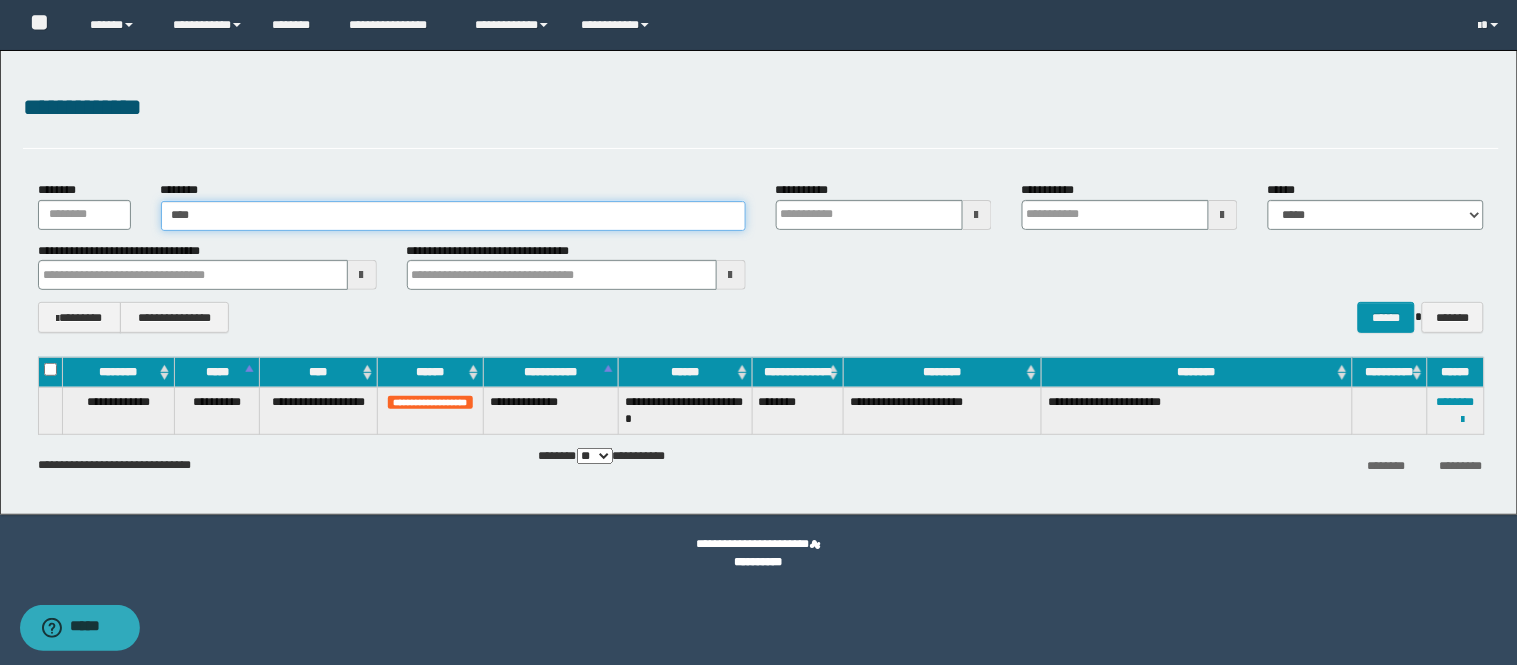 type on "****" 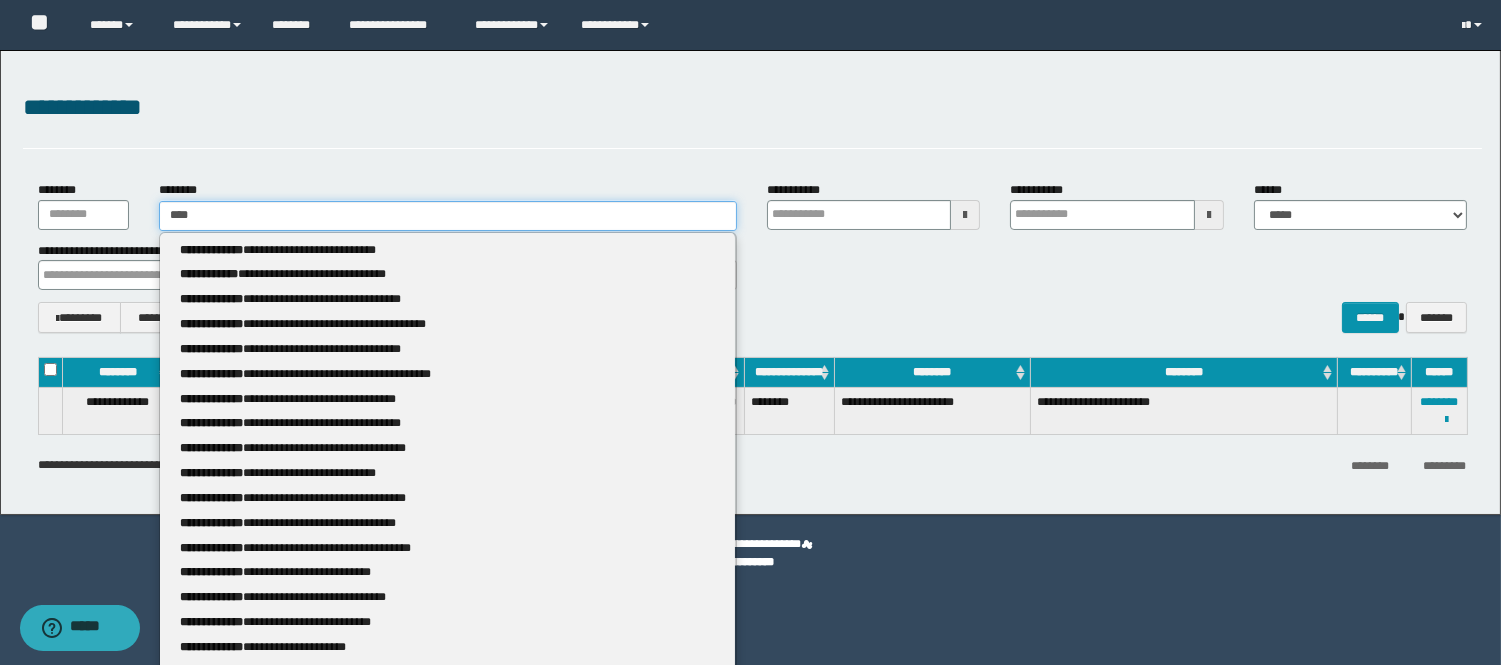 type 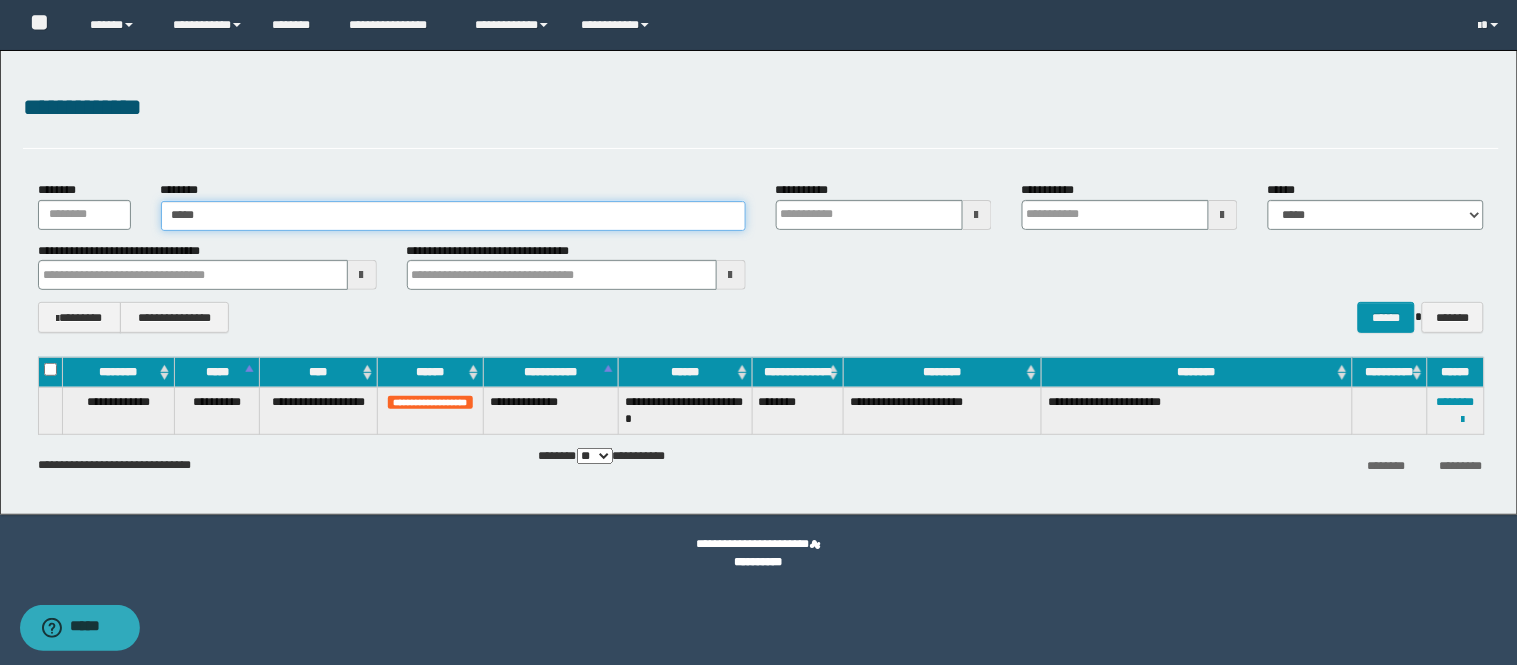 type on "******" 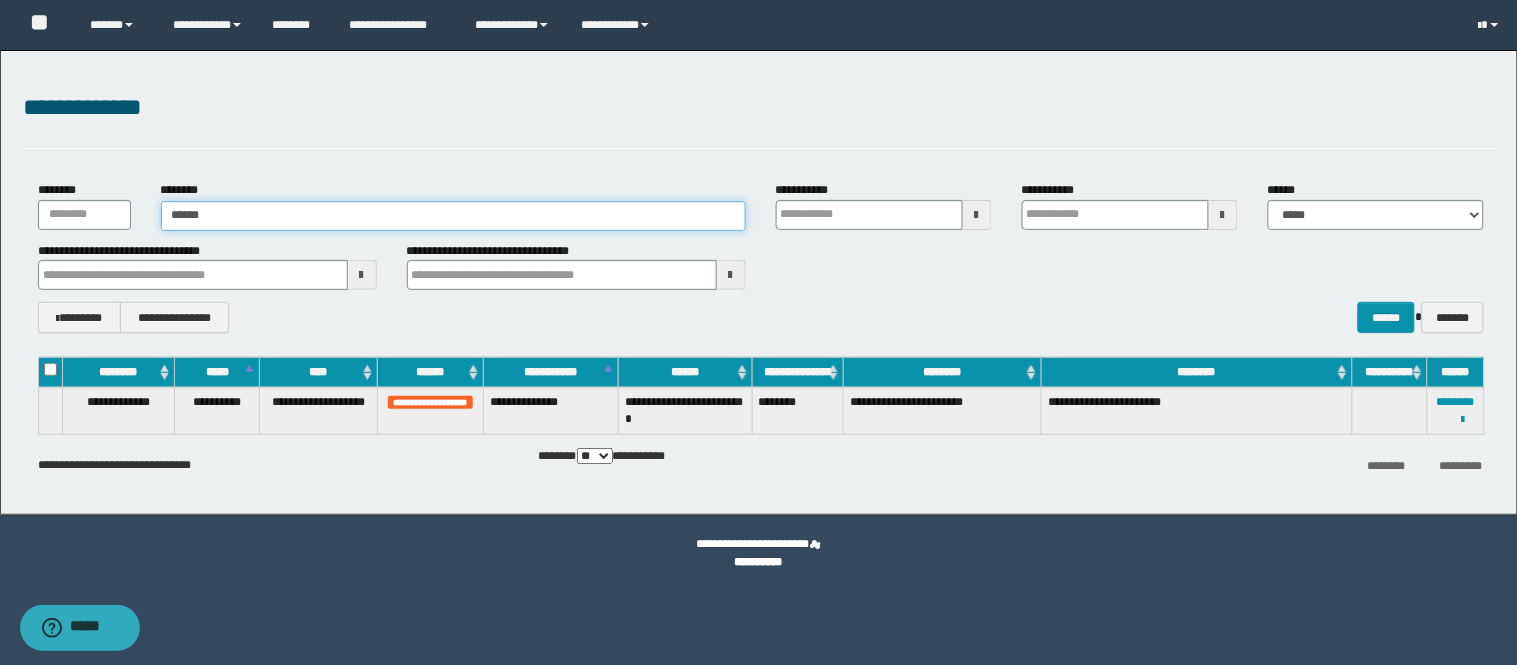 type on "******" 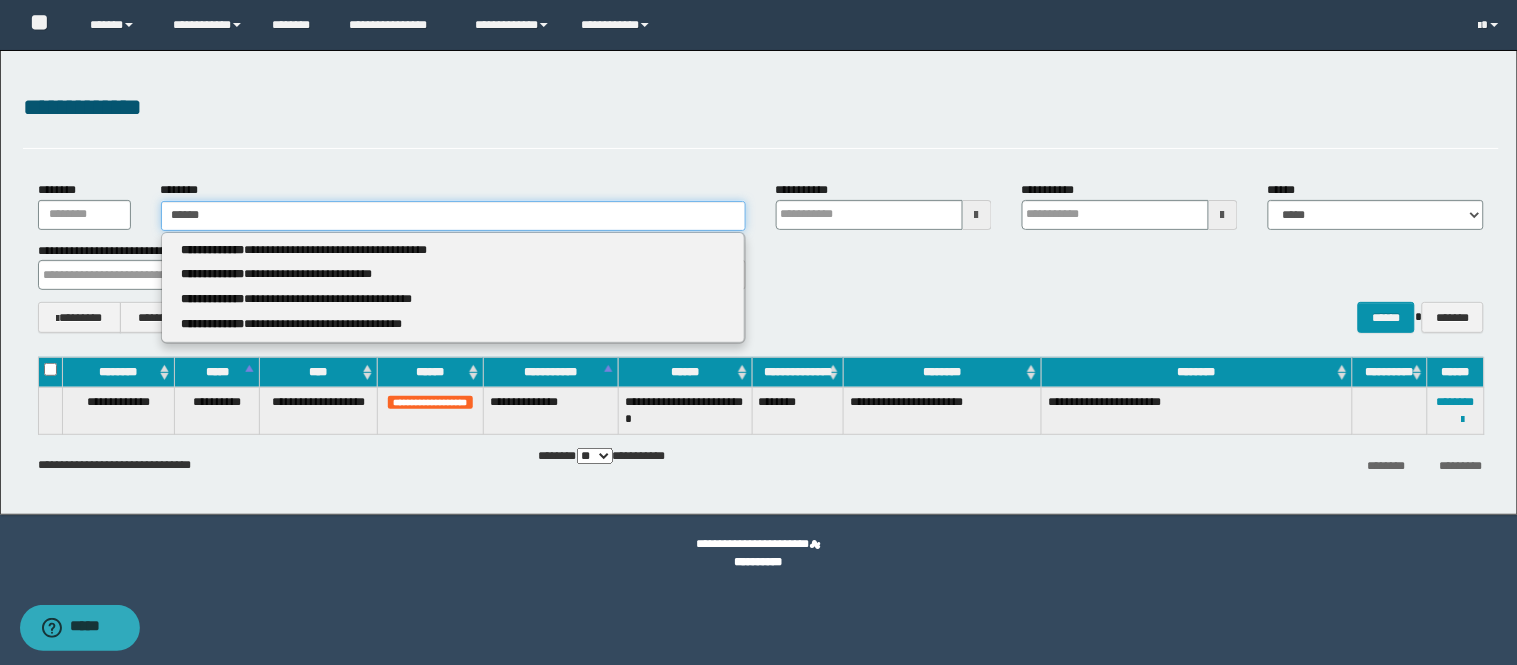 type 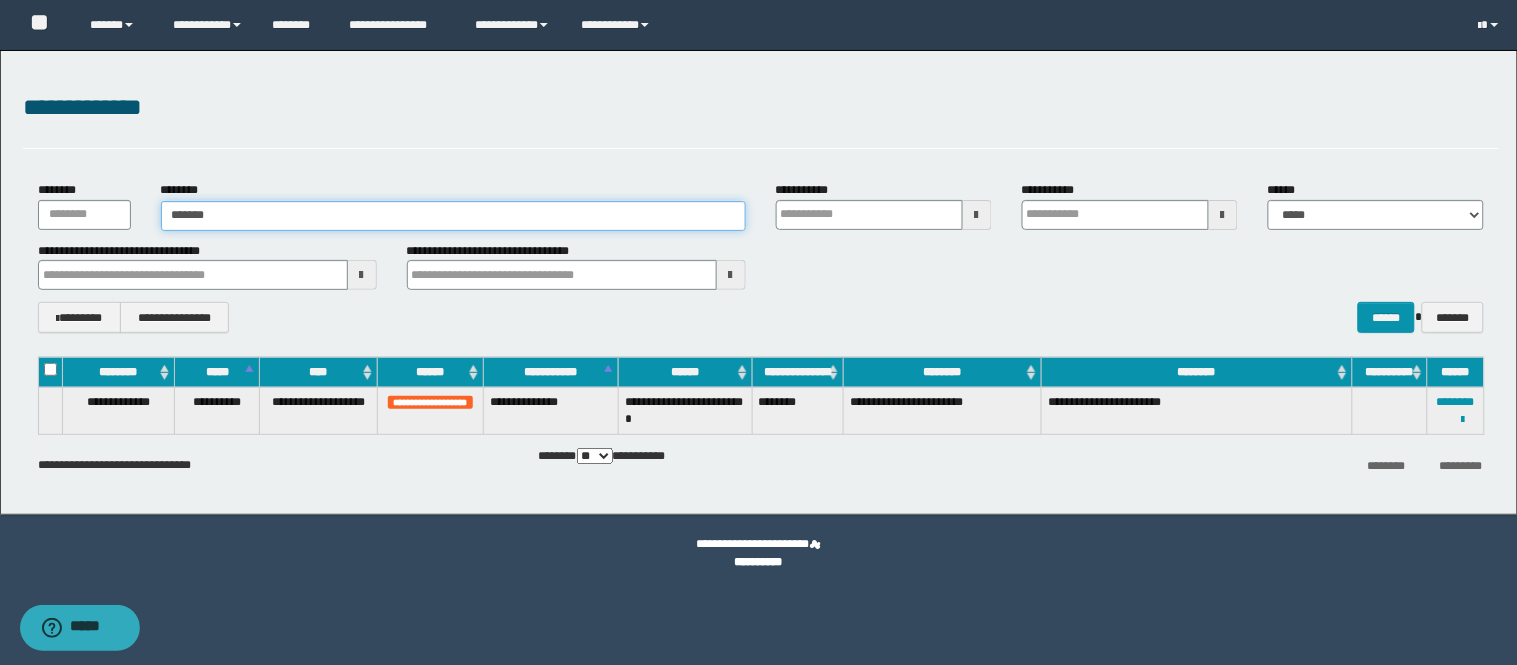 type on "*******" 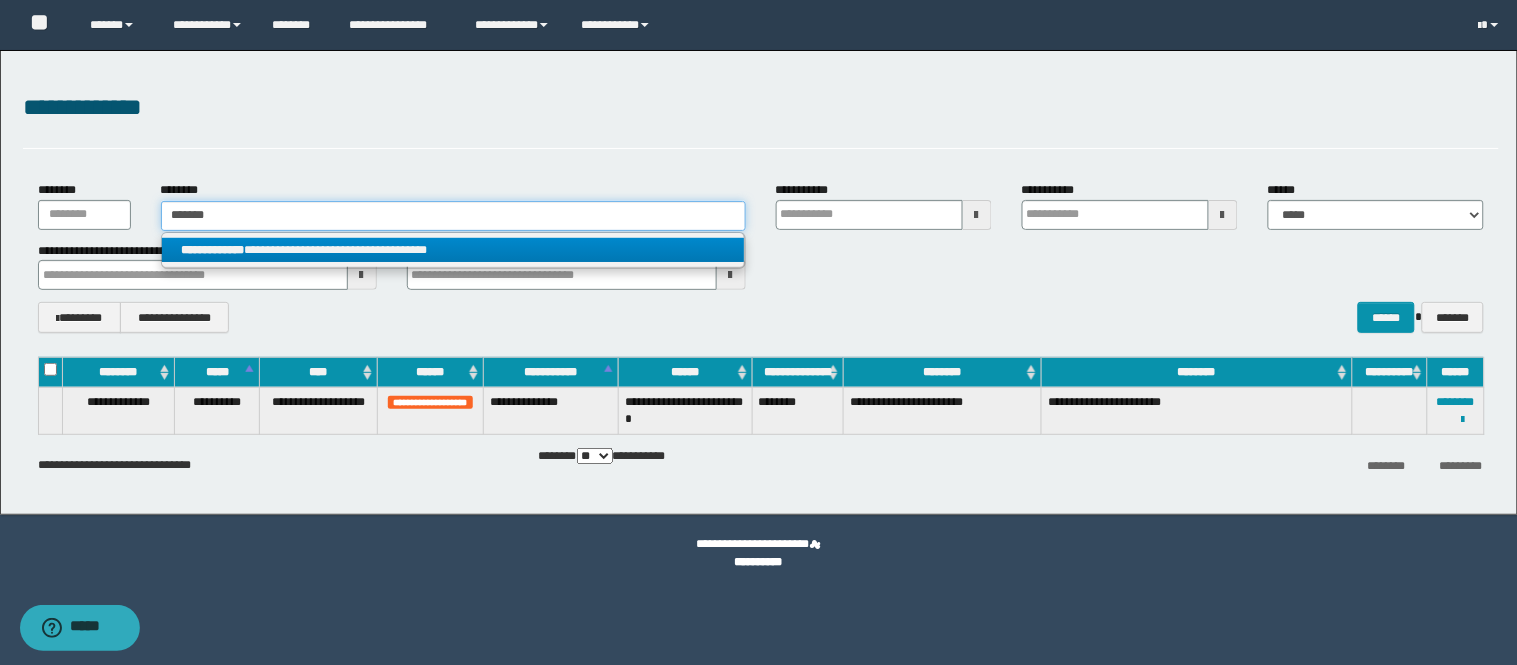 type on "*******" 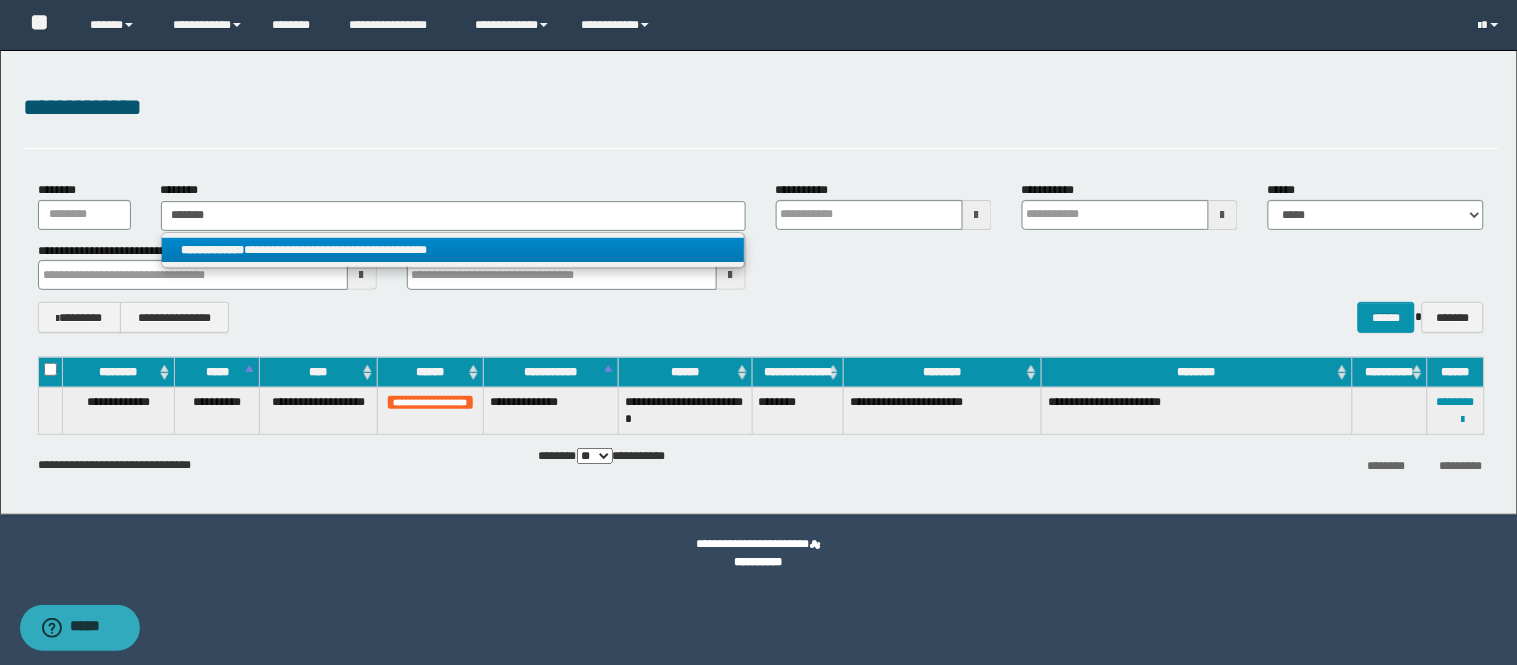 drag, startPoint x: 425, startPoint y: 244, endPoint x: 454, endPoint y: 246, distance: 29.068884 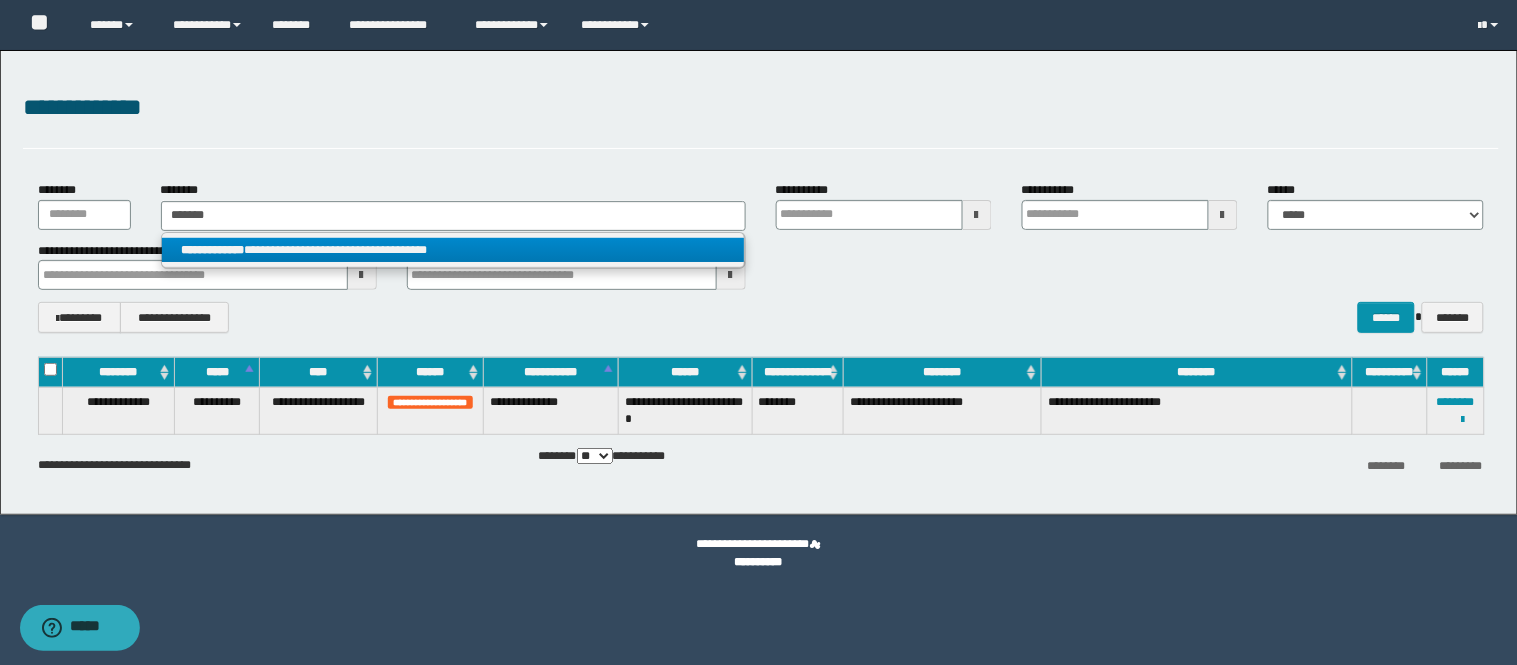 click on "**********" at bounding box center [453, 250] 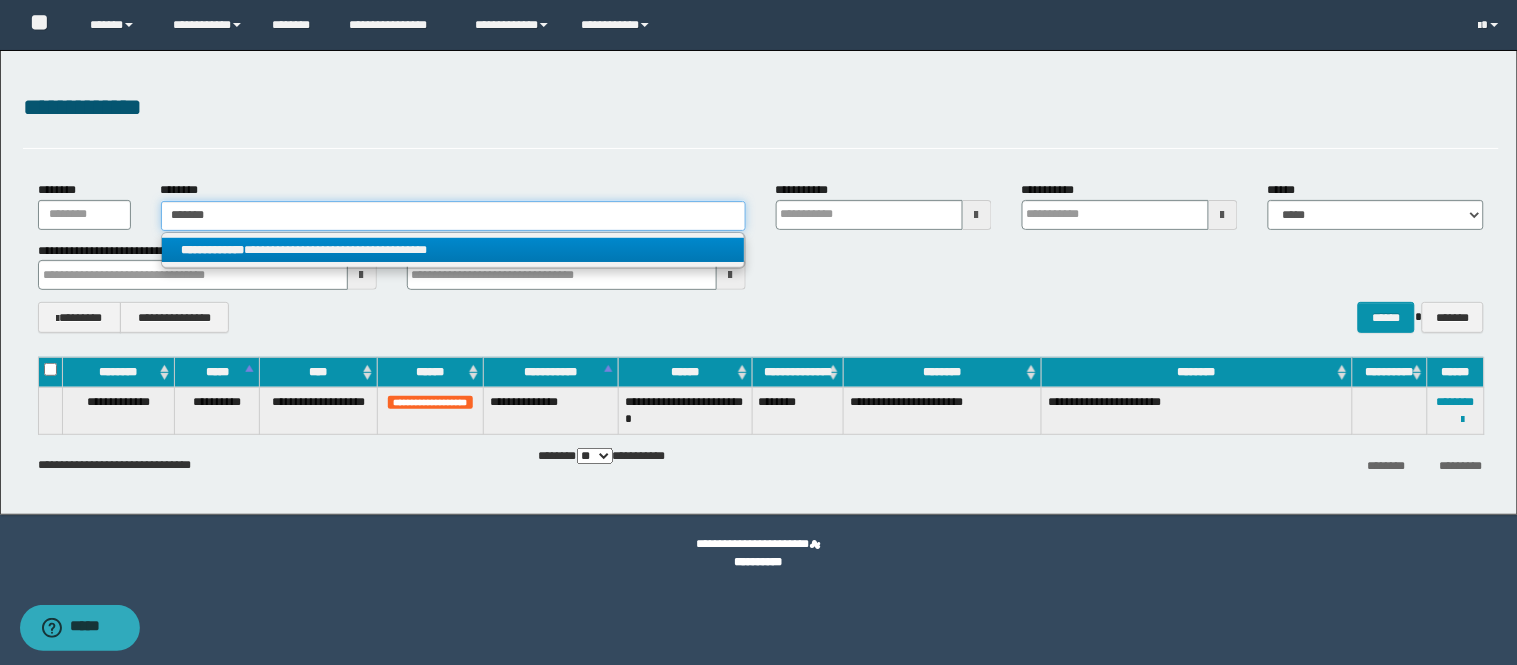 type 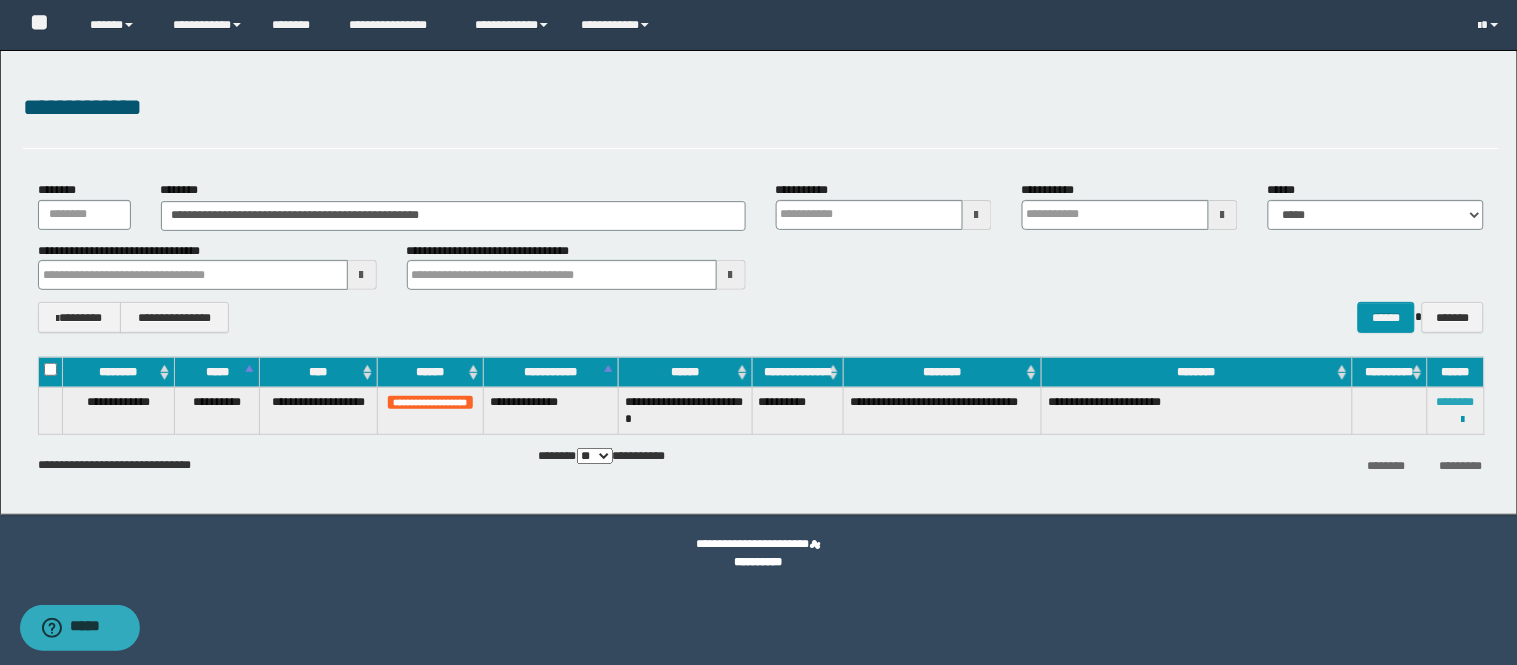 click on "********" at bounding box center [1456, 402] 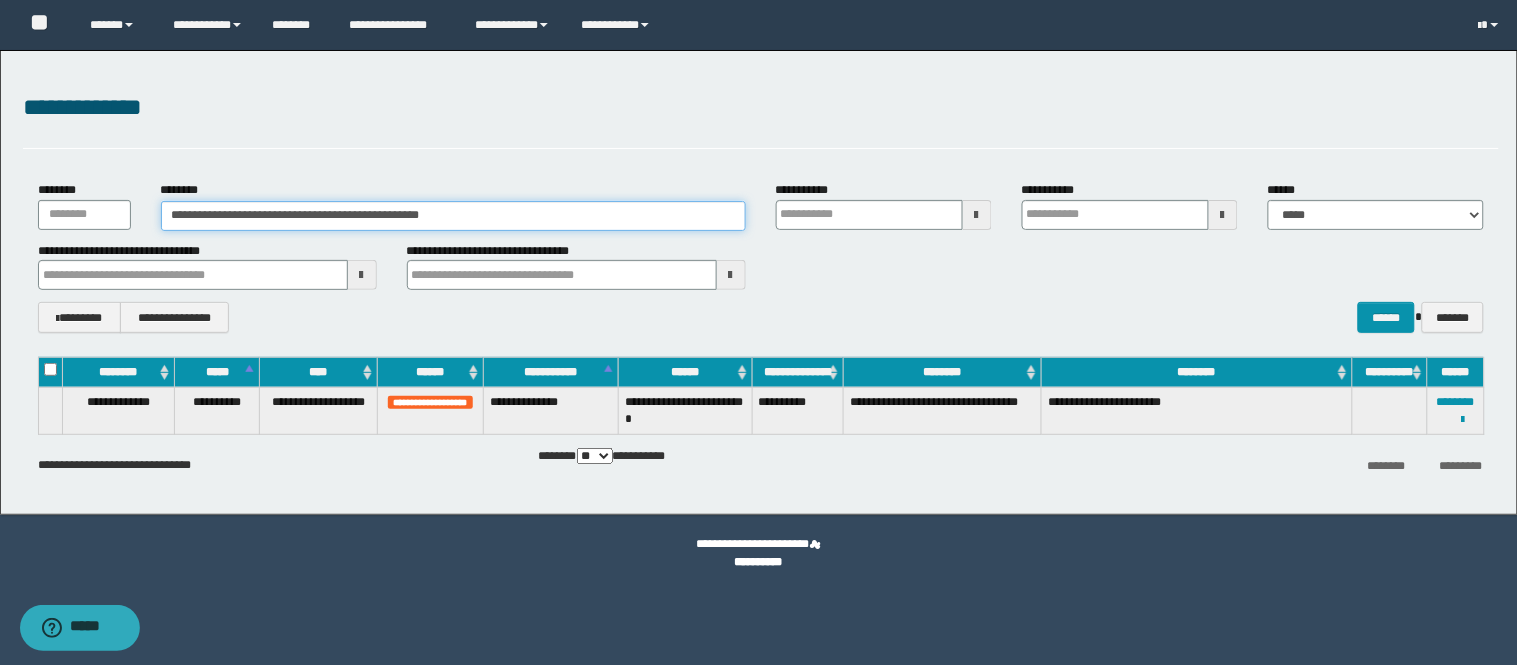 drag, startPoint x: 475, startPoint y: 214, endPoint x: 65, endPoint y: 218, distance: 410.0195 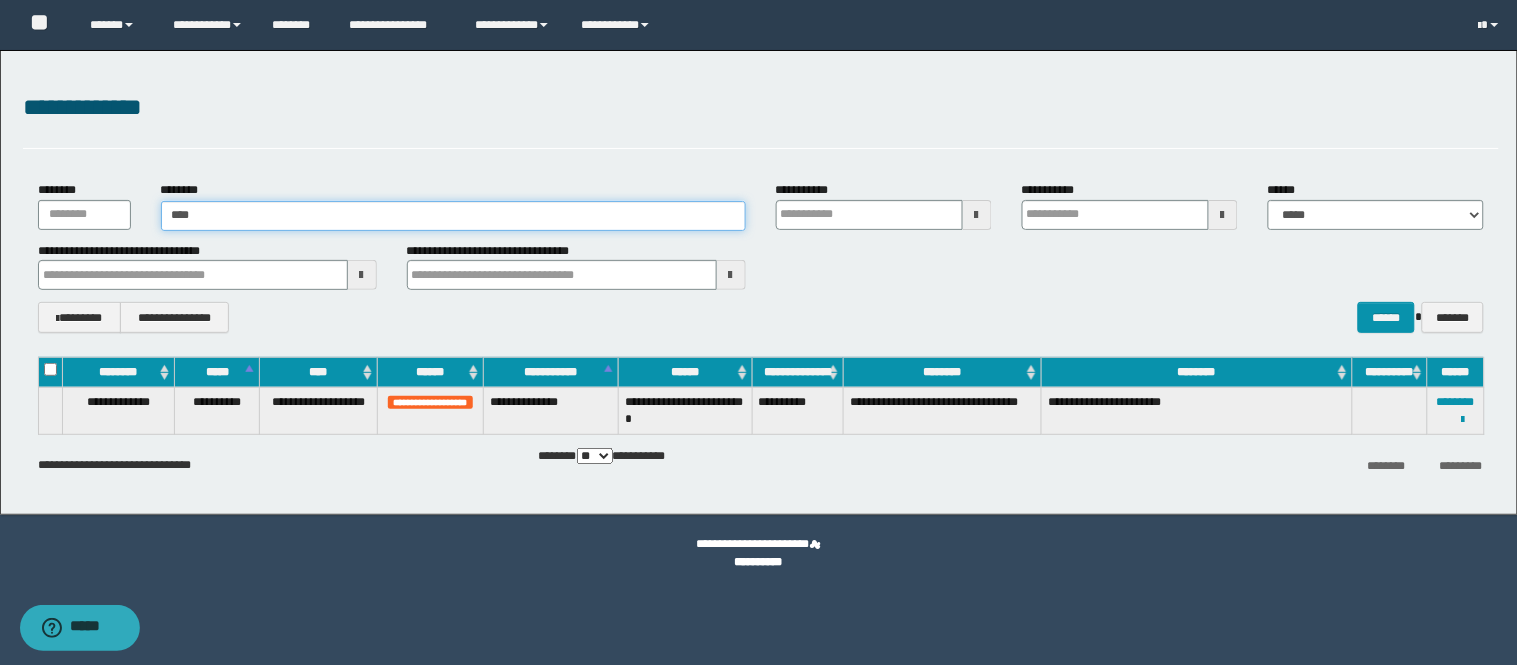 type on "*****" 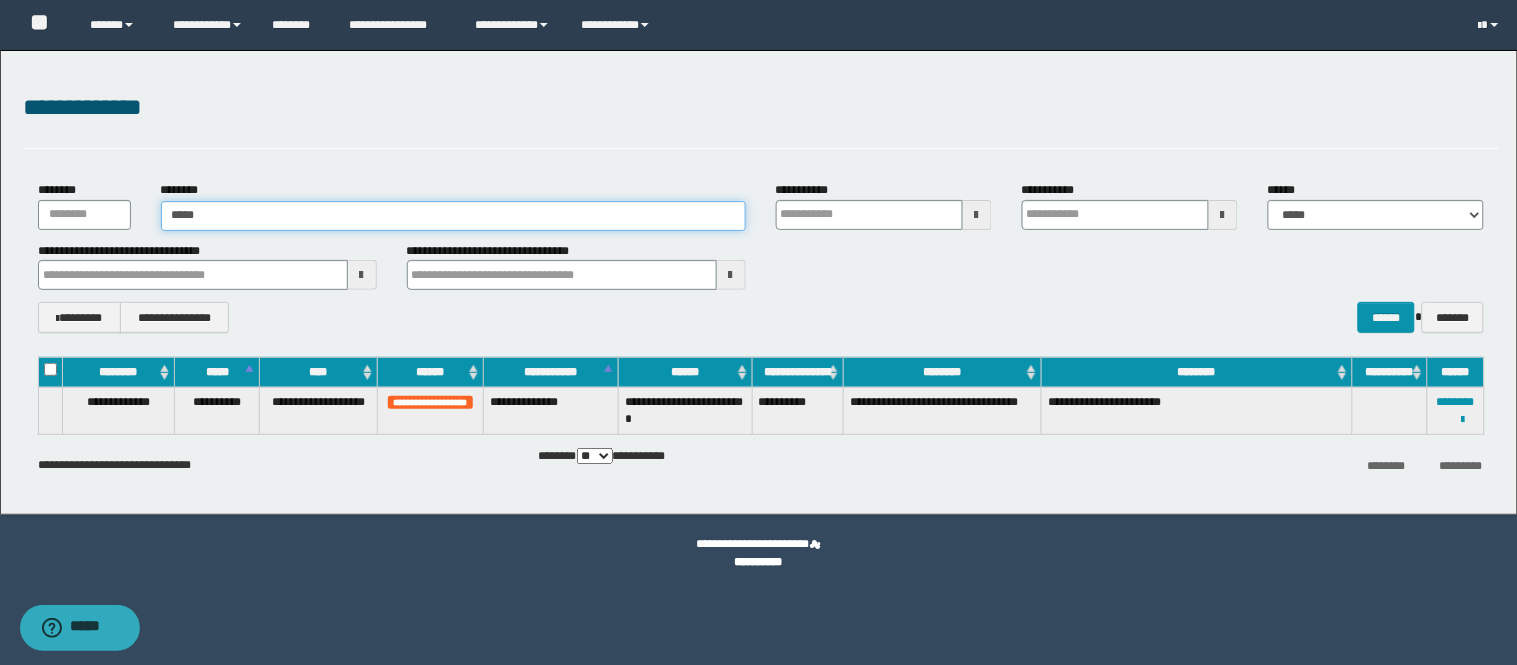 type on "*****" 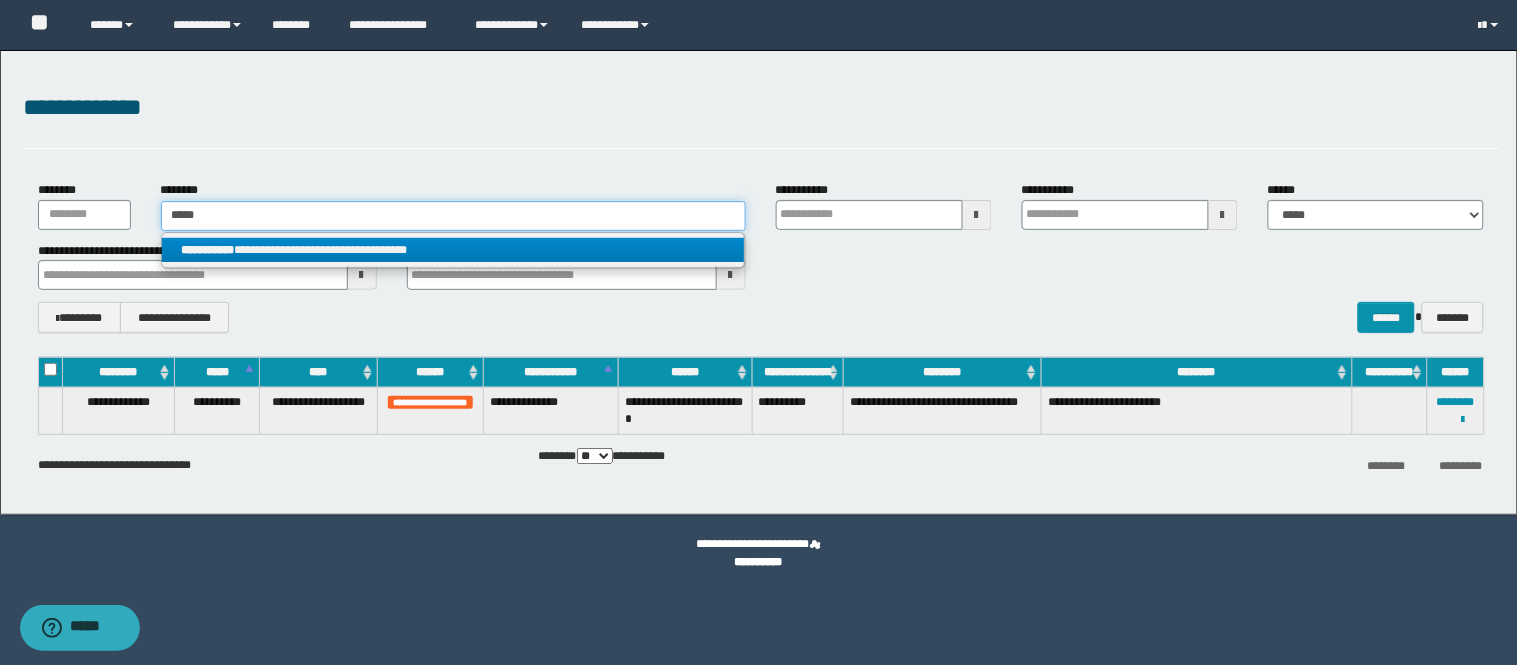 type on "*****" 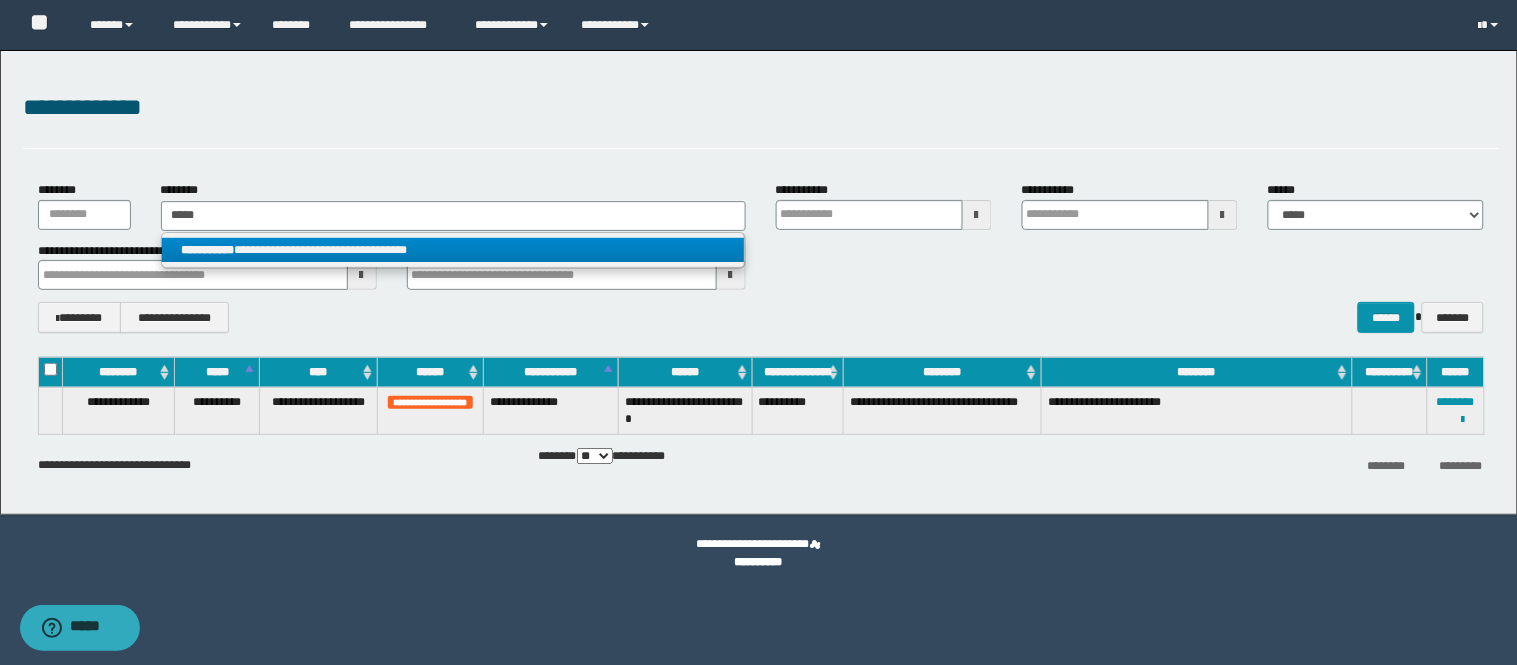click on "**********" at bounding box center (453, 250) 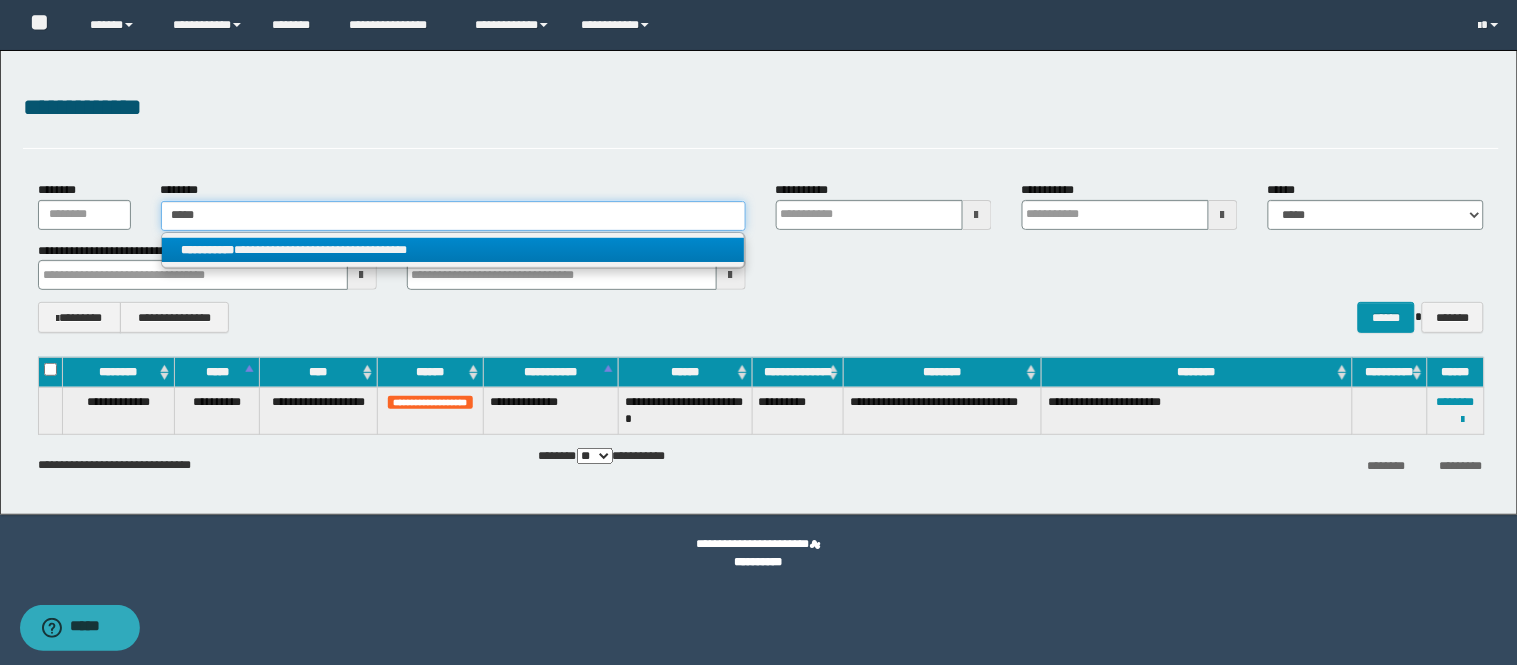 type 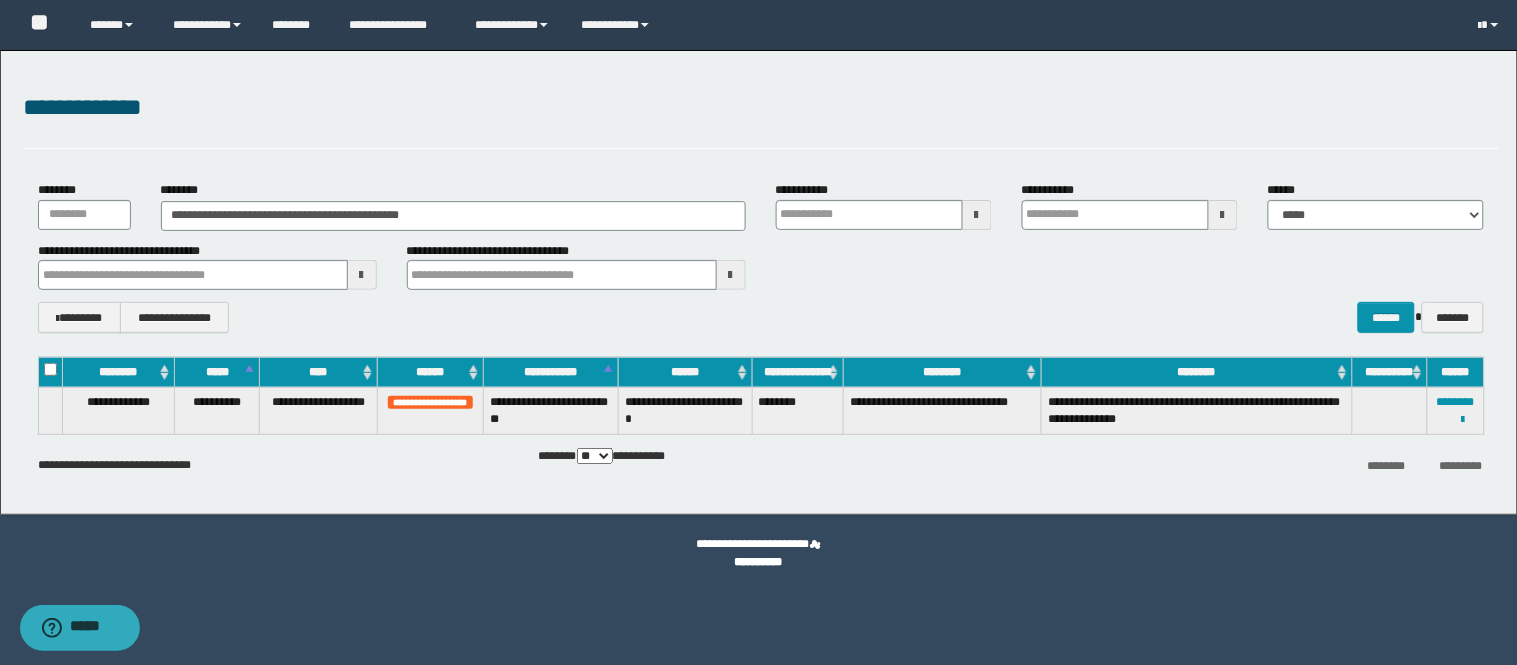 click on "**********" at bounding box center [1455, 411] 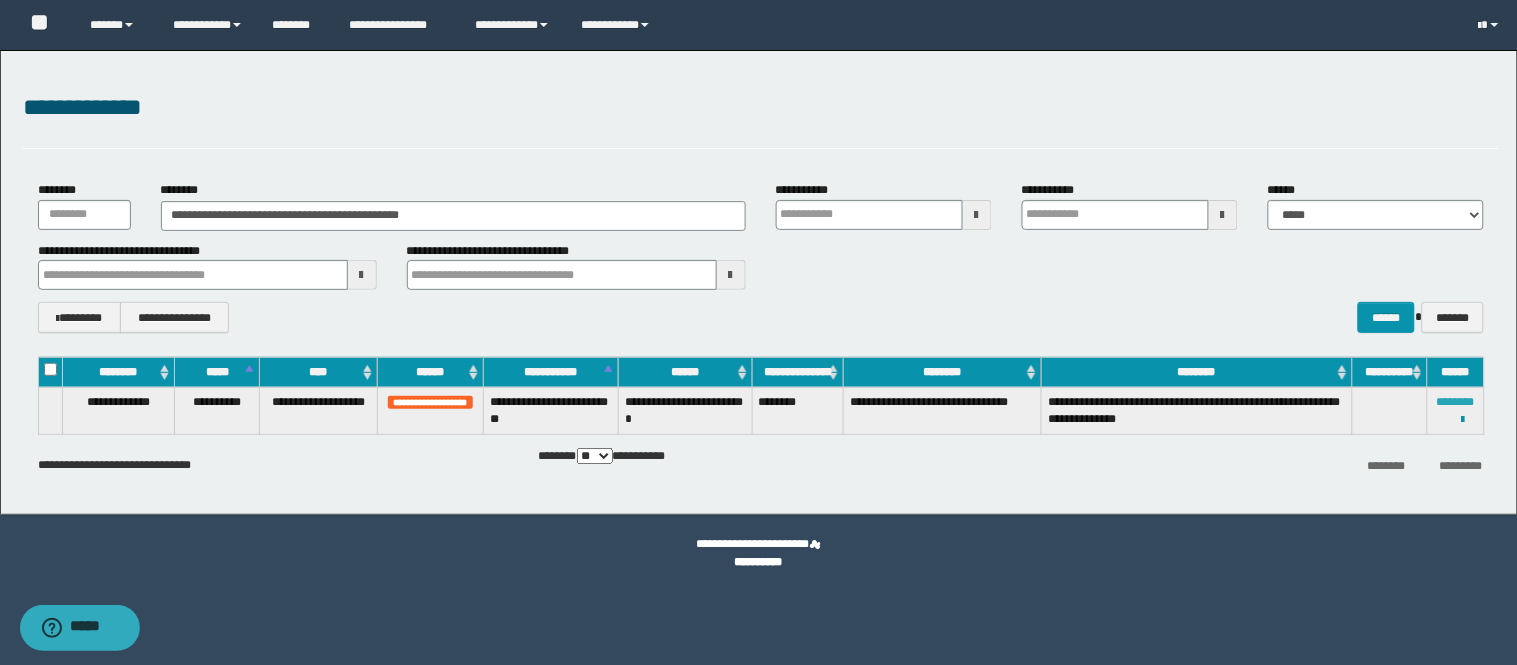click on "********" at bounding box center [1456, 402] 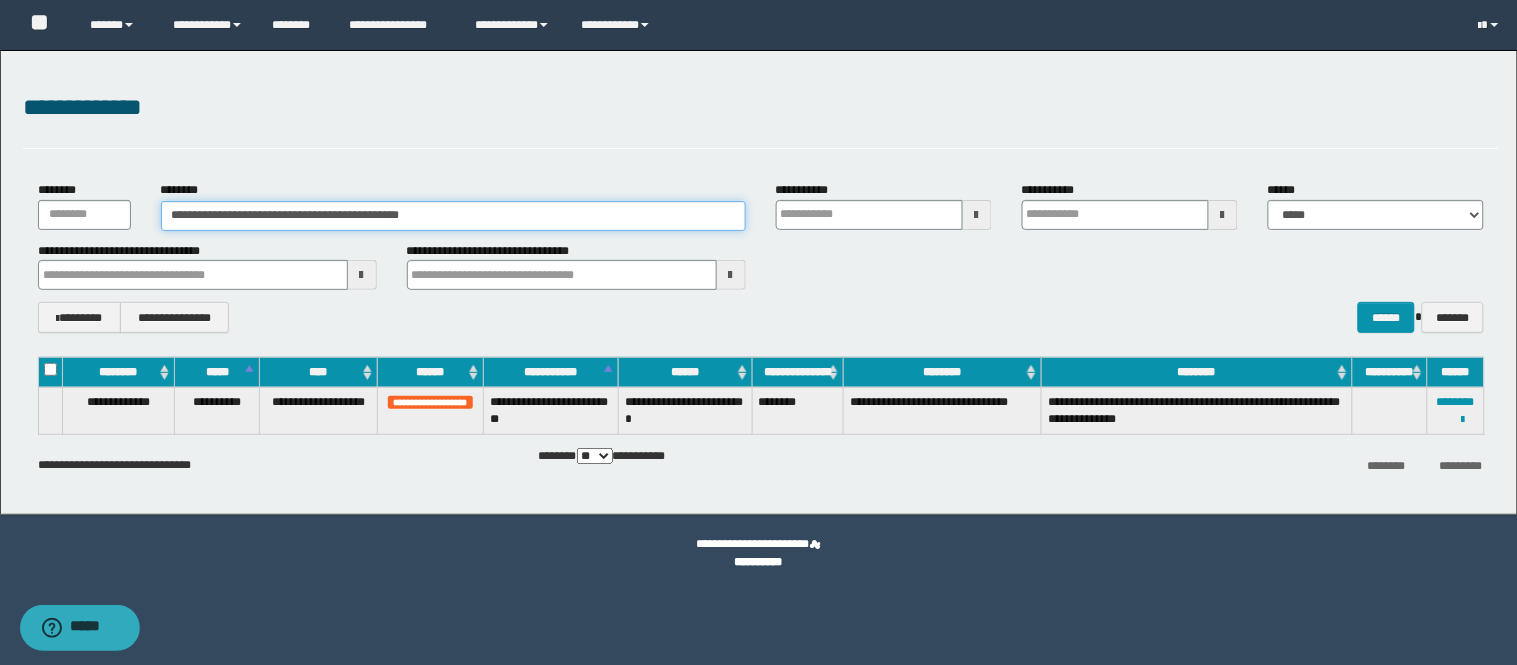 drag, startPoint x: 473, startPoint y: 224, endPoint x: 41, endPoint y: 221, distance: 432.0104 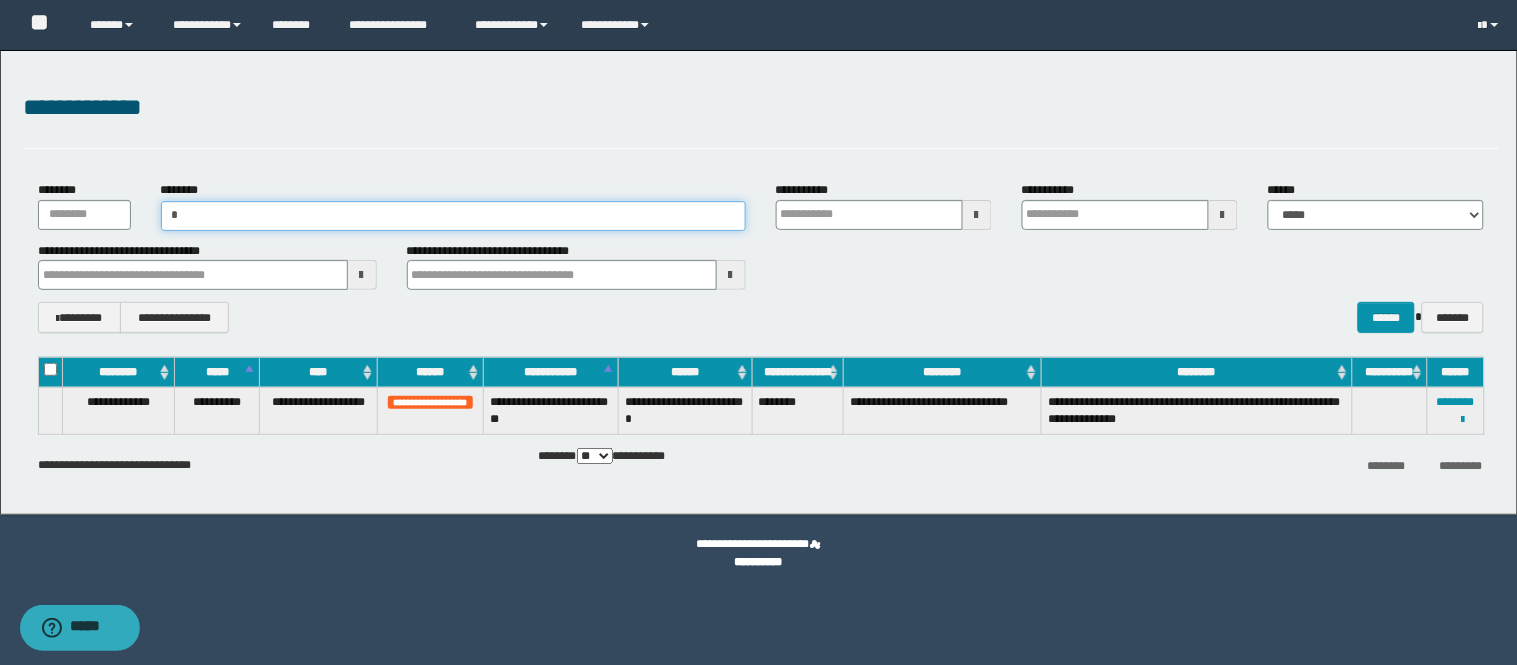 type on "**" 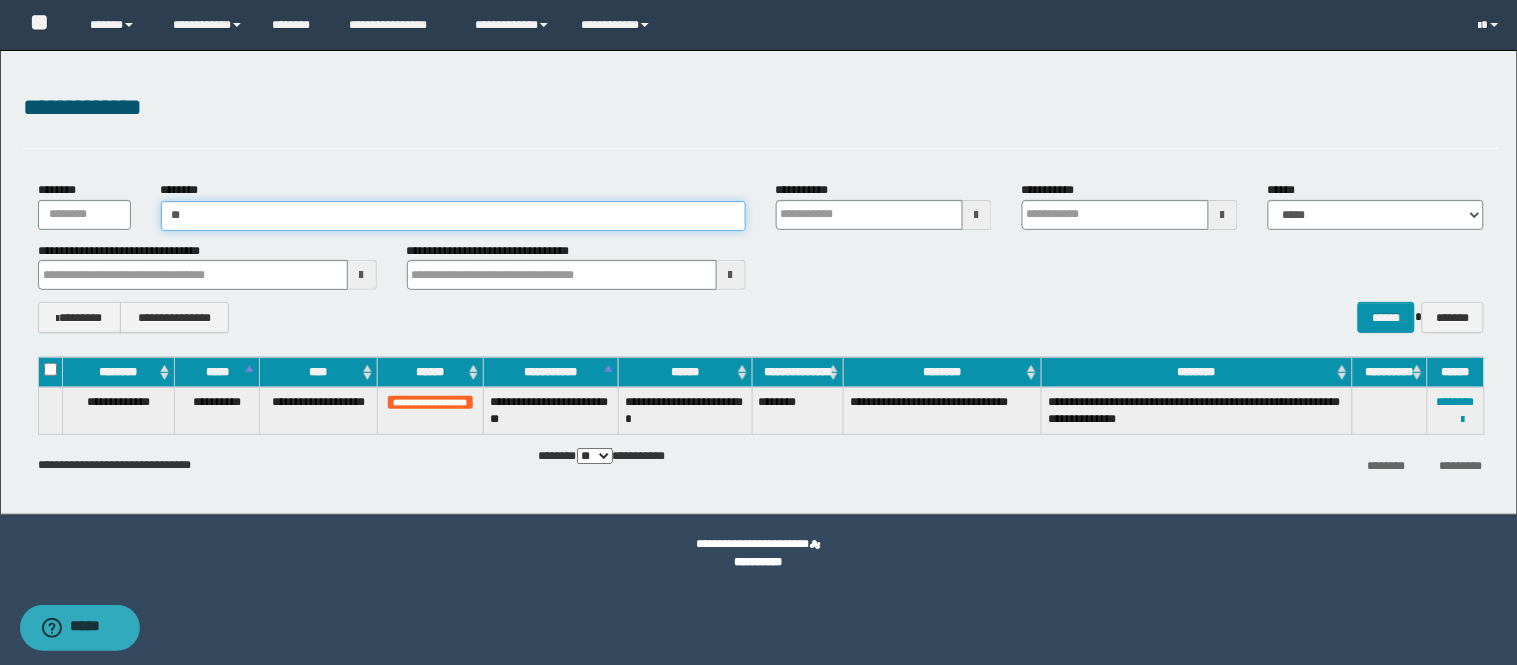 type on "**" 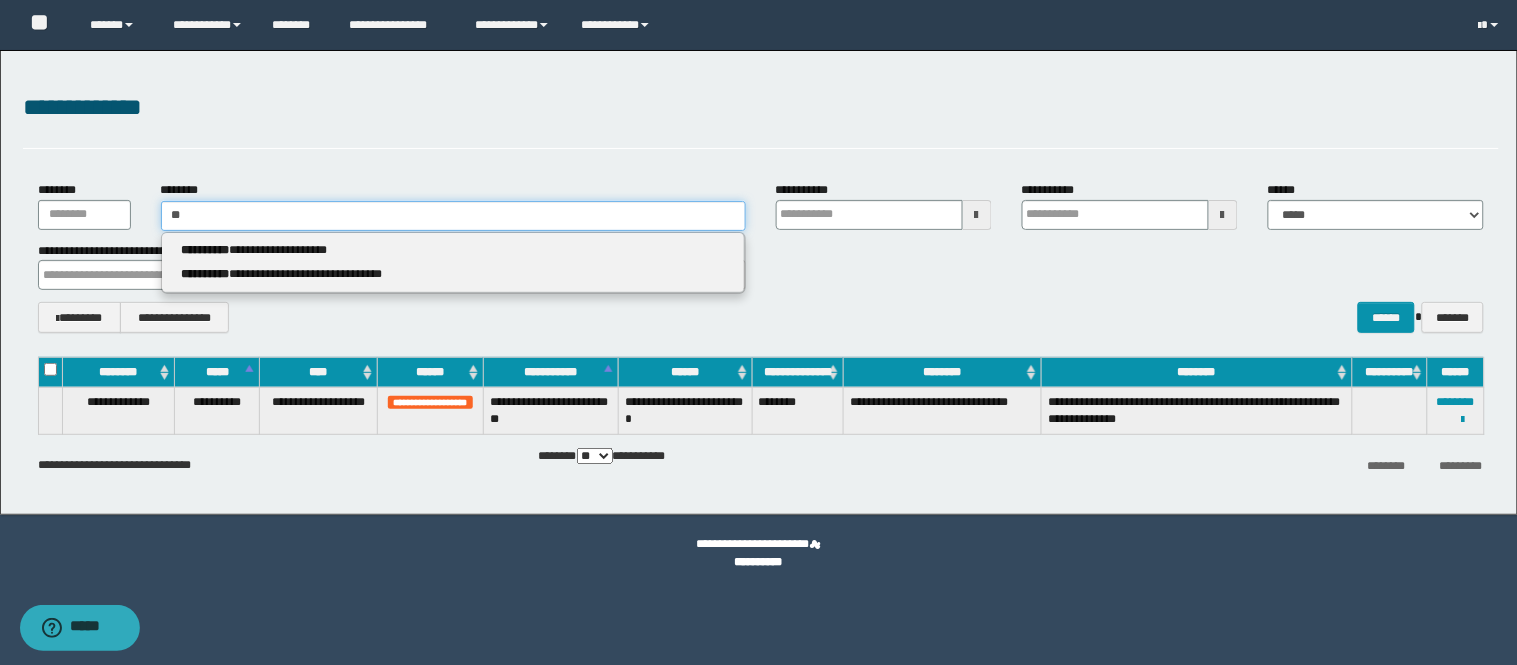 type 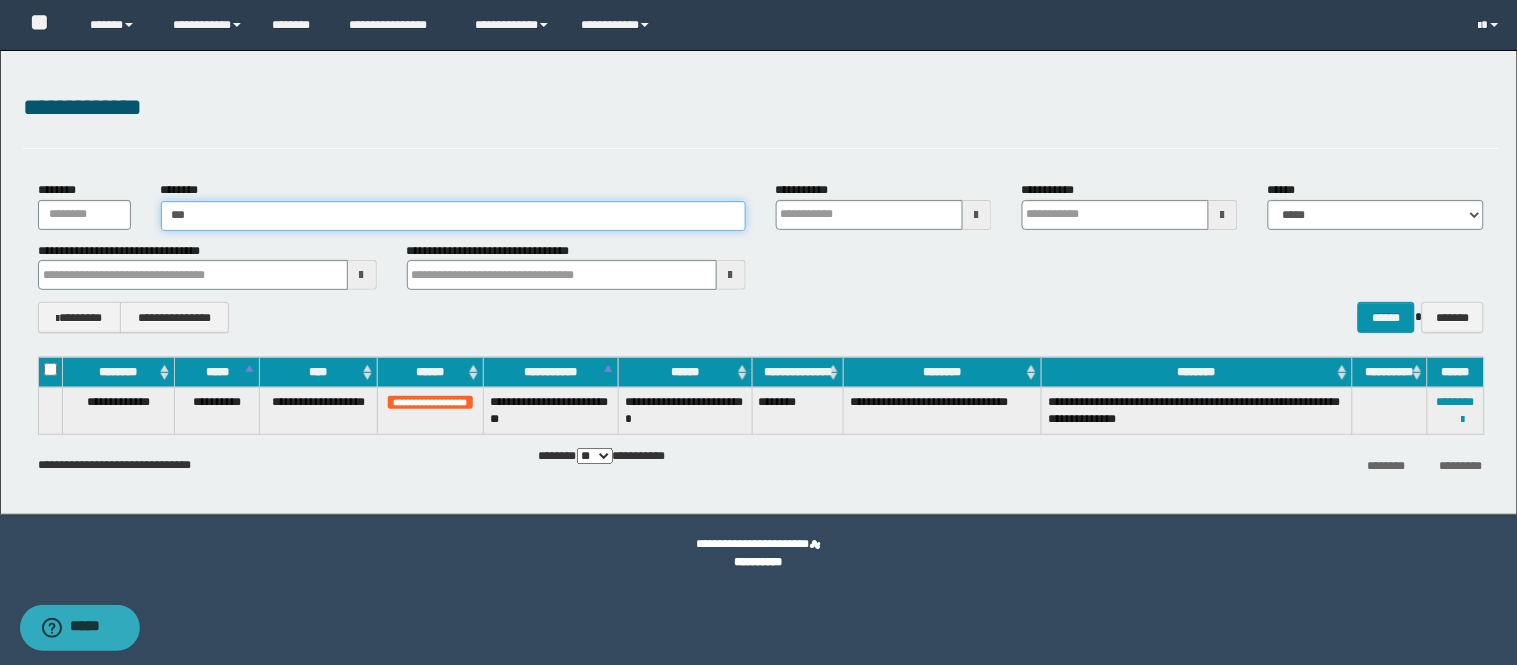 type on "****" 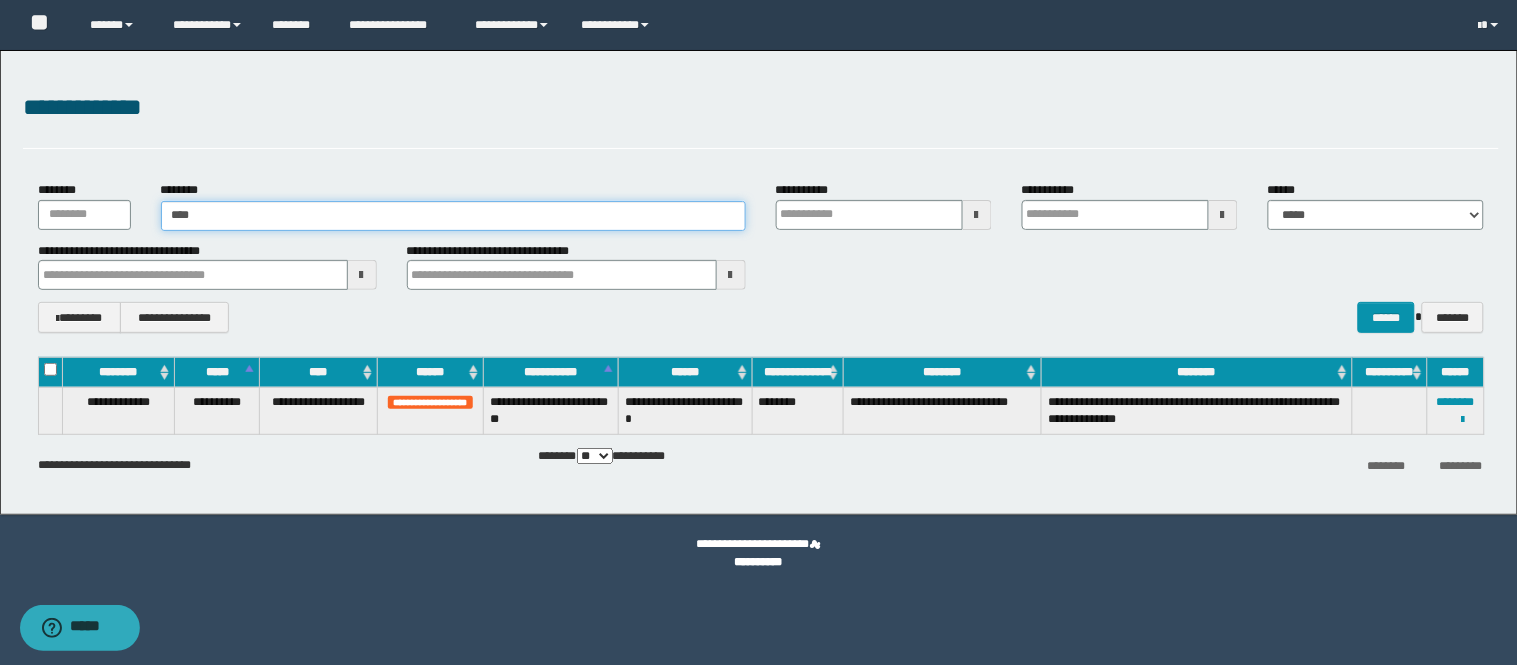 type on "****" 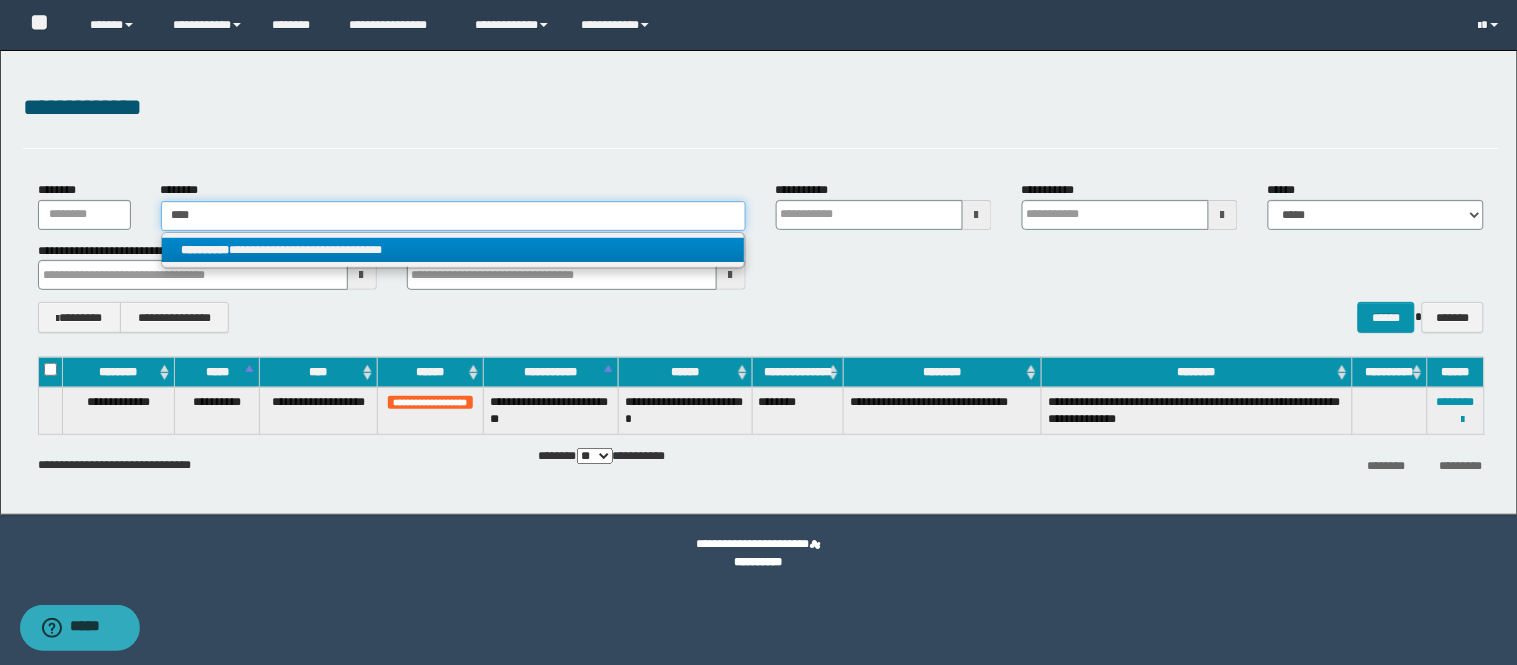 type on "****" 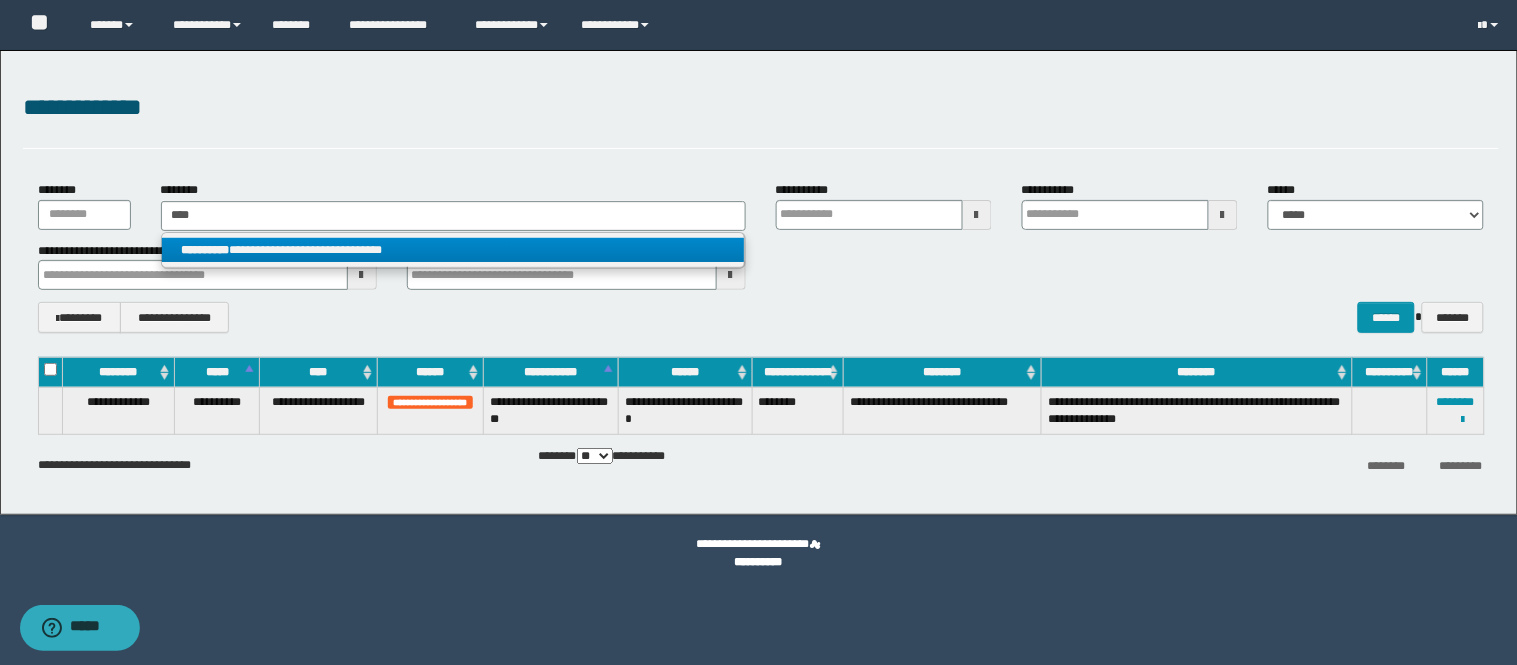 click on "**********" at bounding box center [453, 250] 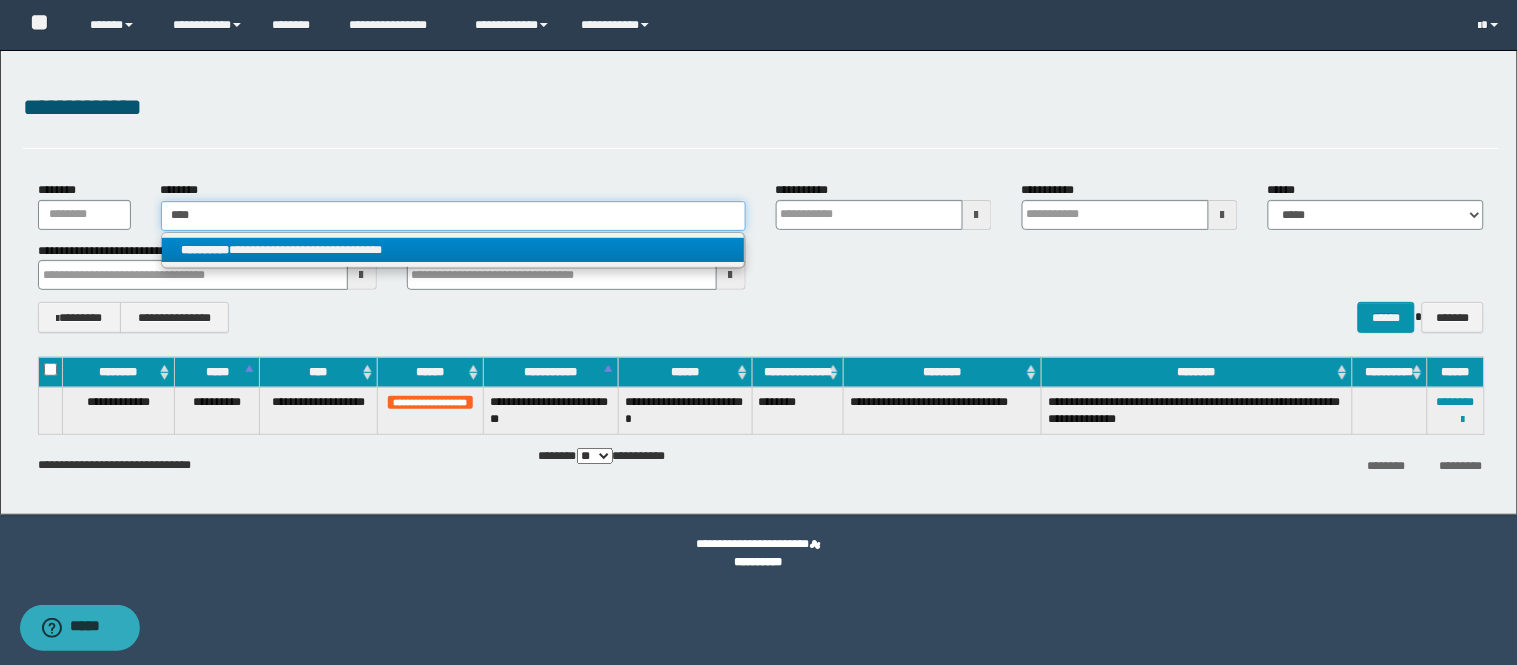 type 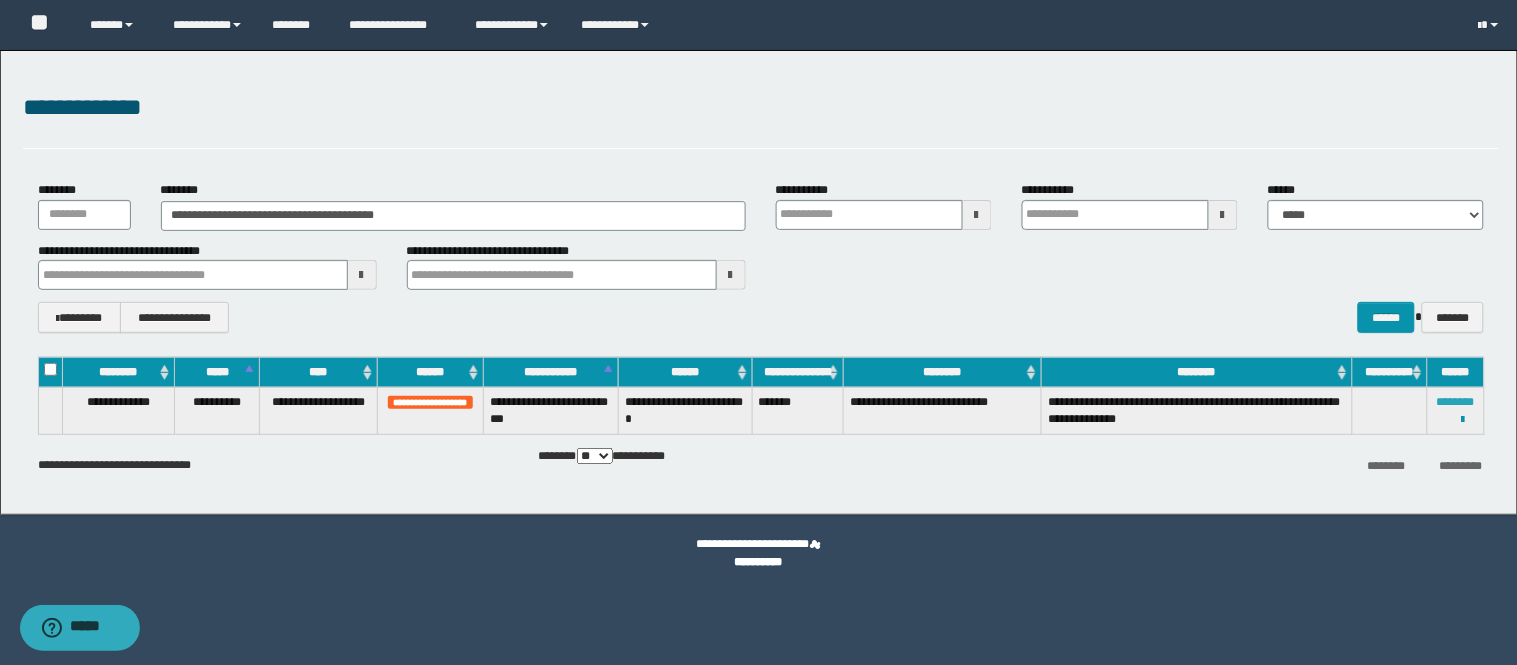 click on "********" at bounding box center (1456, 402) 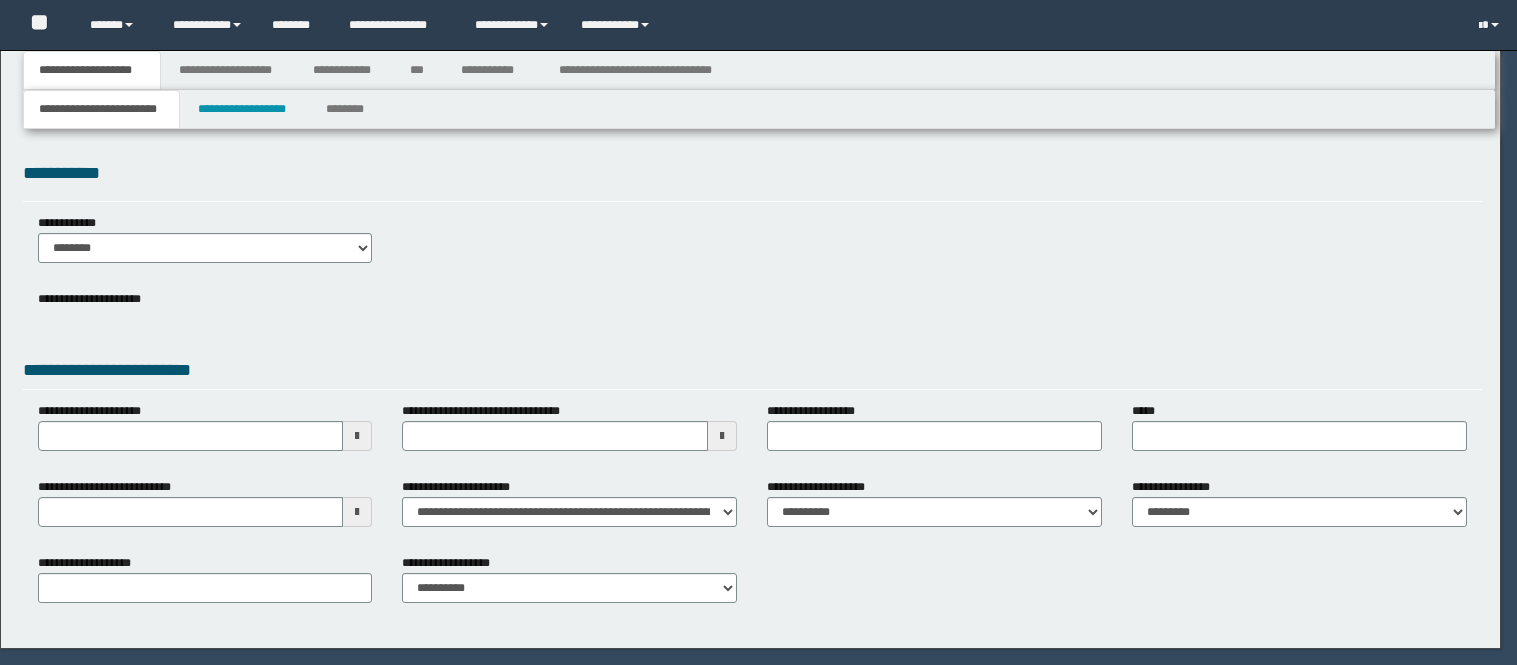 scroll, scrollTop: 0, scrollLeft: 0, axis: both 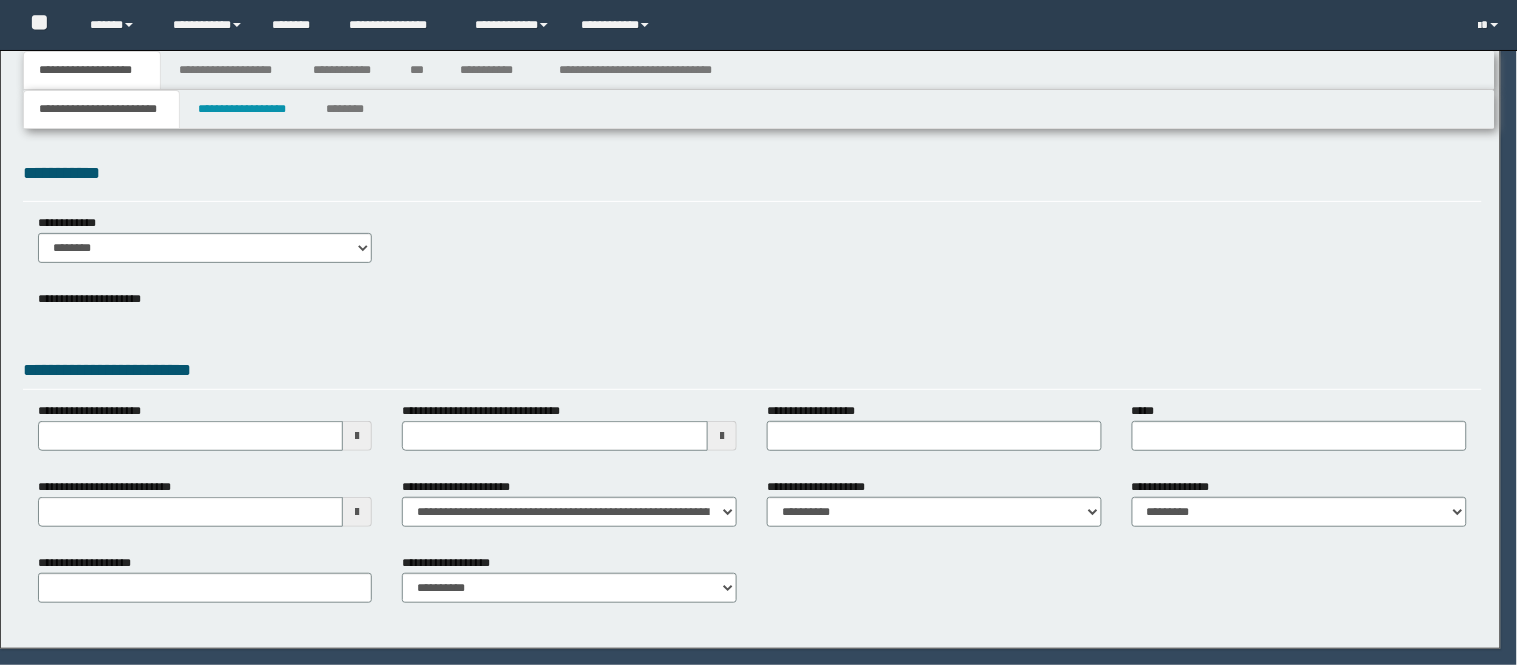 select on "*" 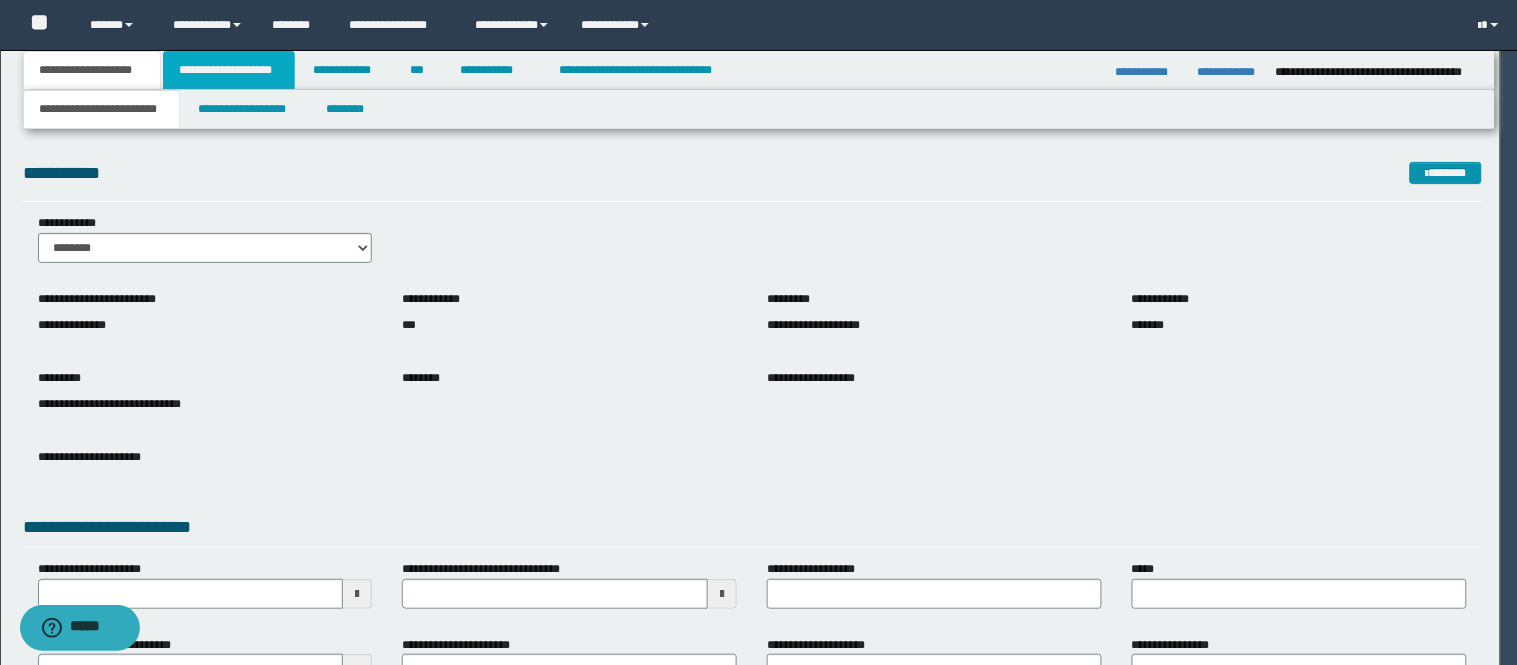 click on "**********" at bounding box center [229, 70] 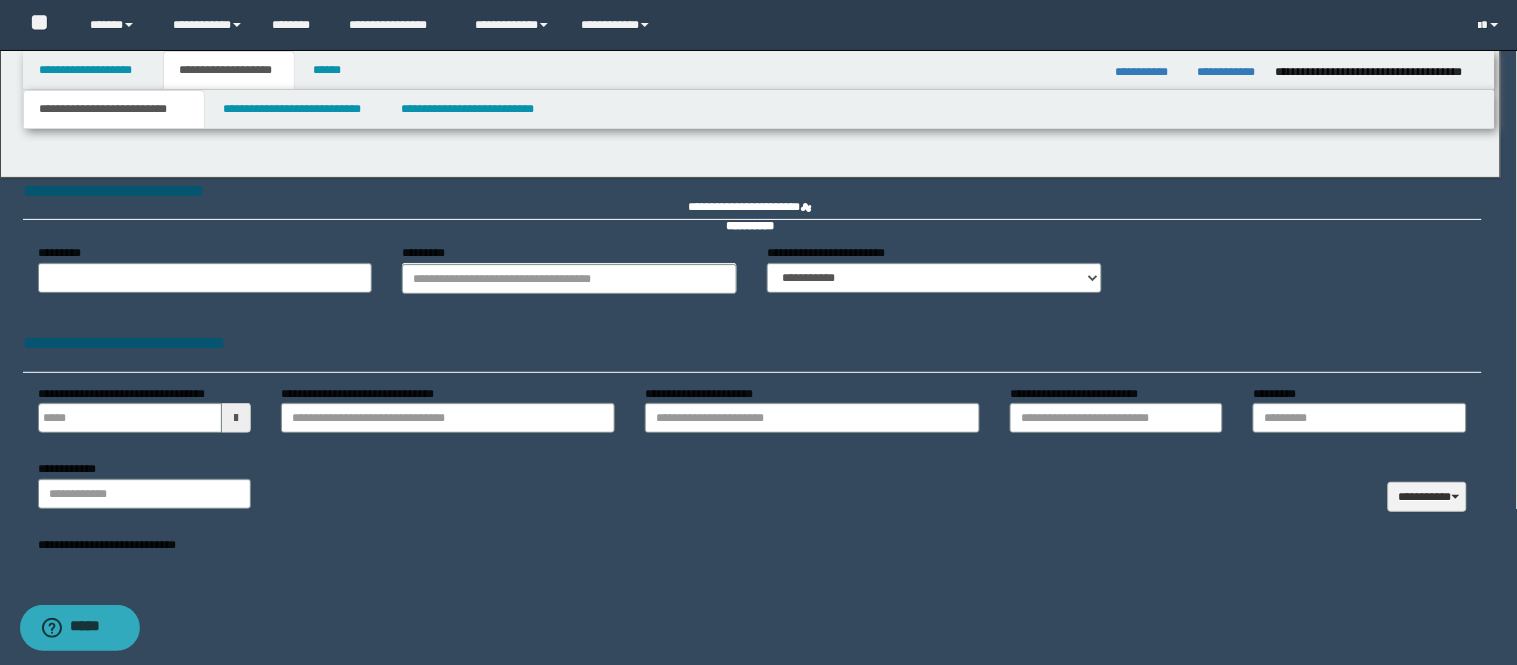 type 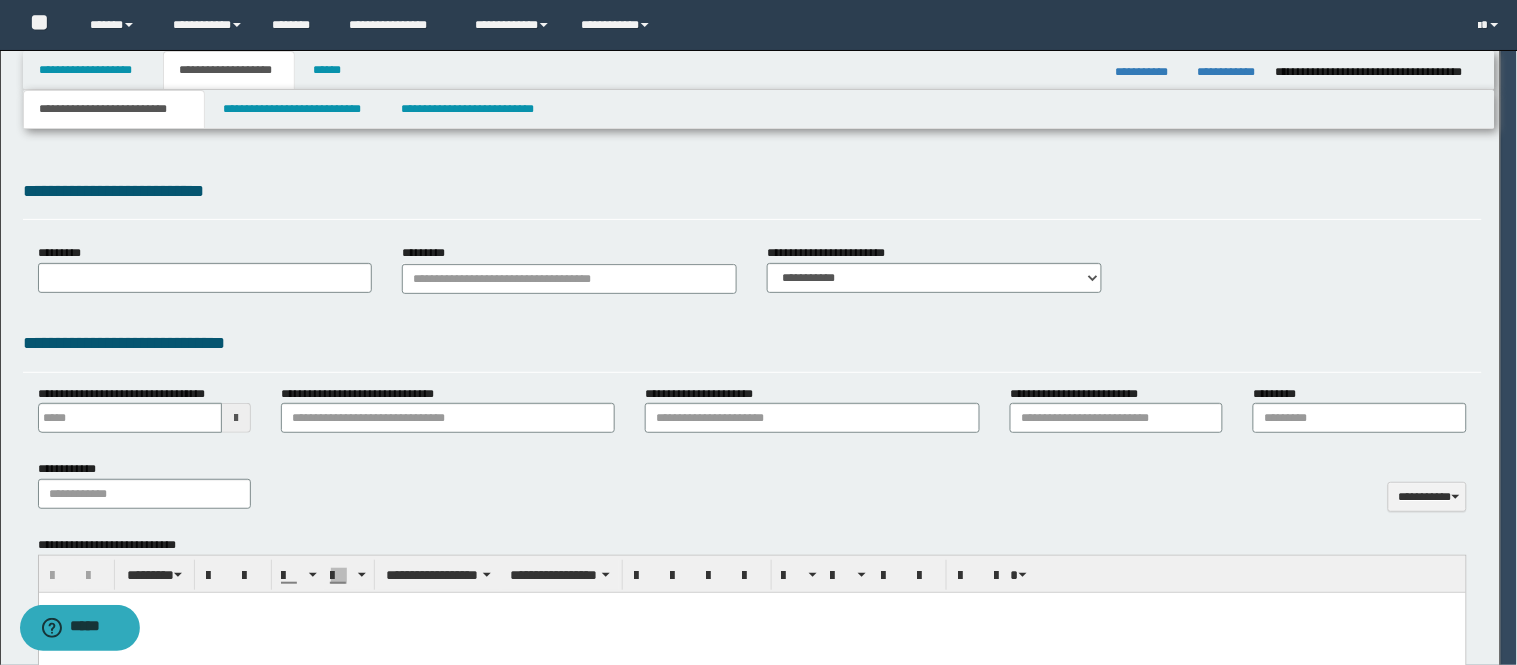 select on "*" 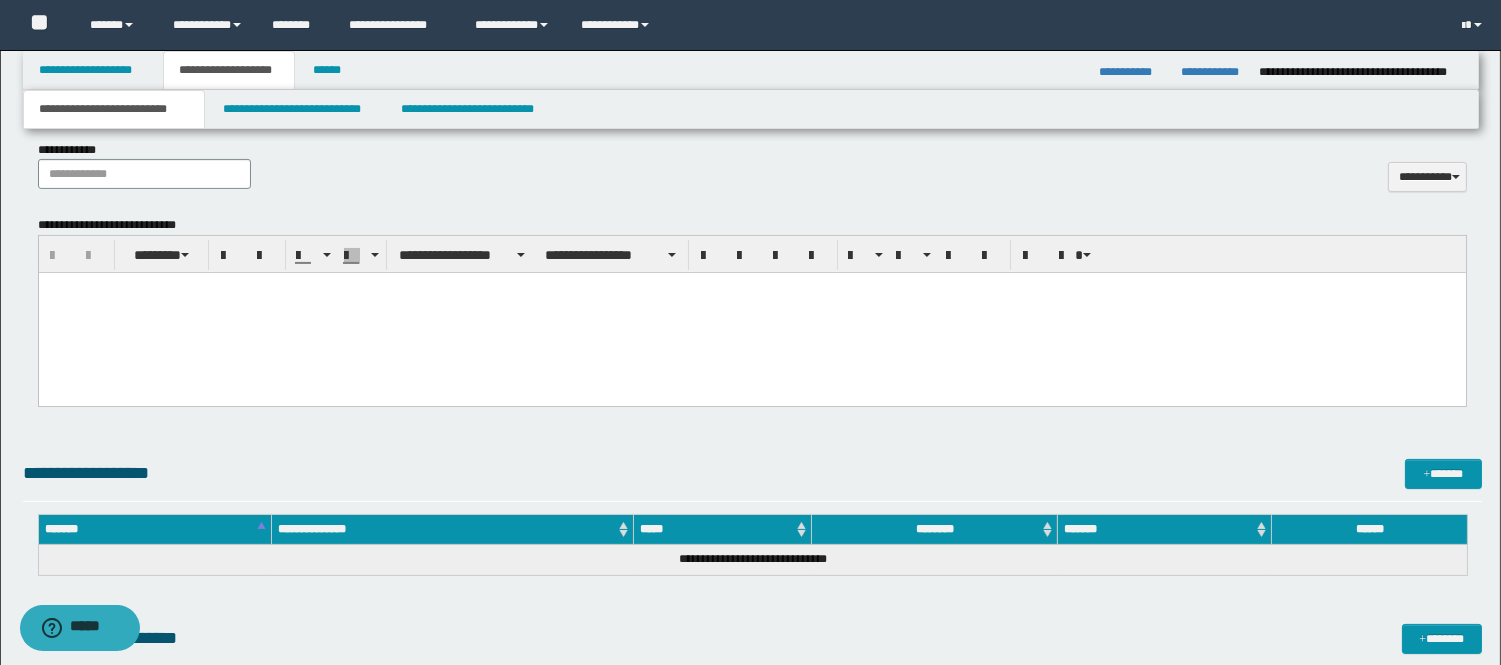 scroll, scrollTop: 888, scrollLeft: 0, axis: vertical 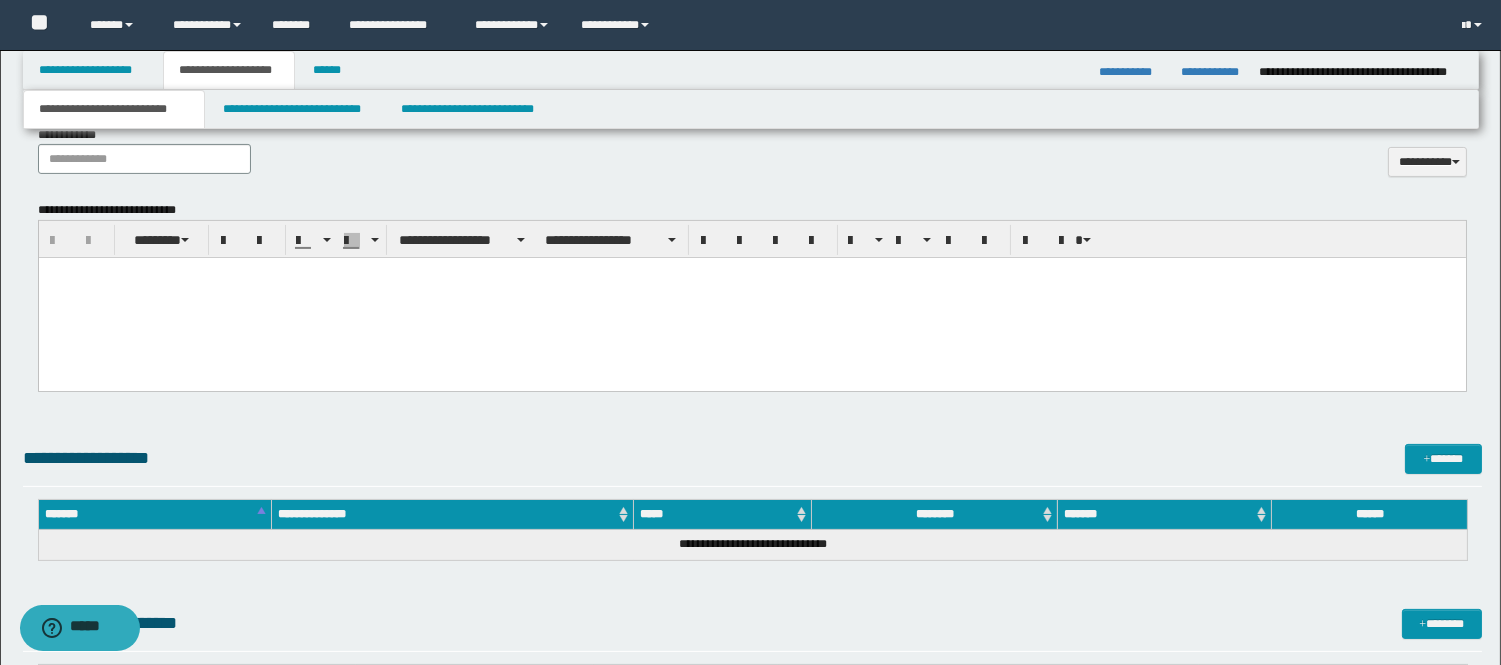 click at bounding box center (751, 298) 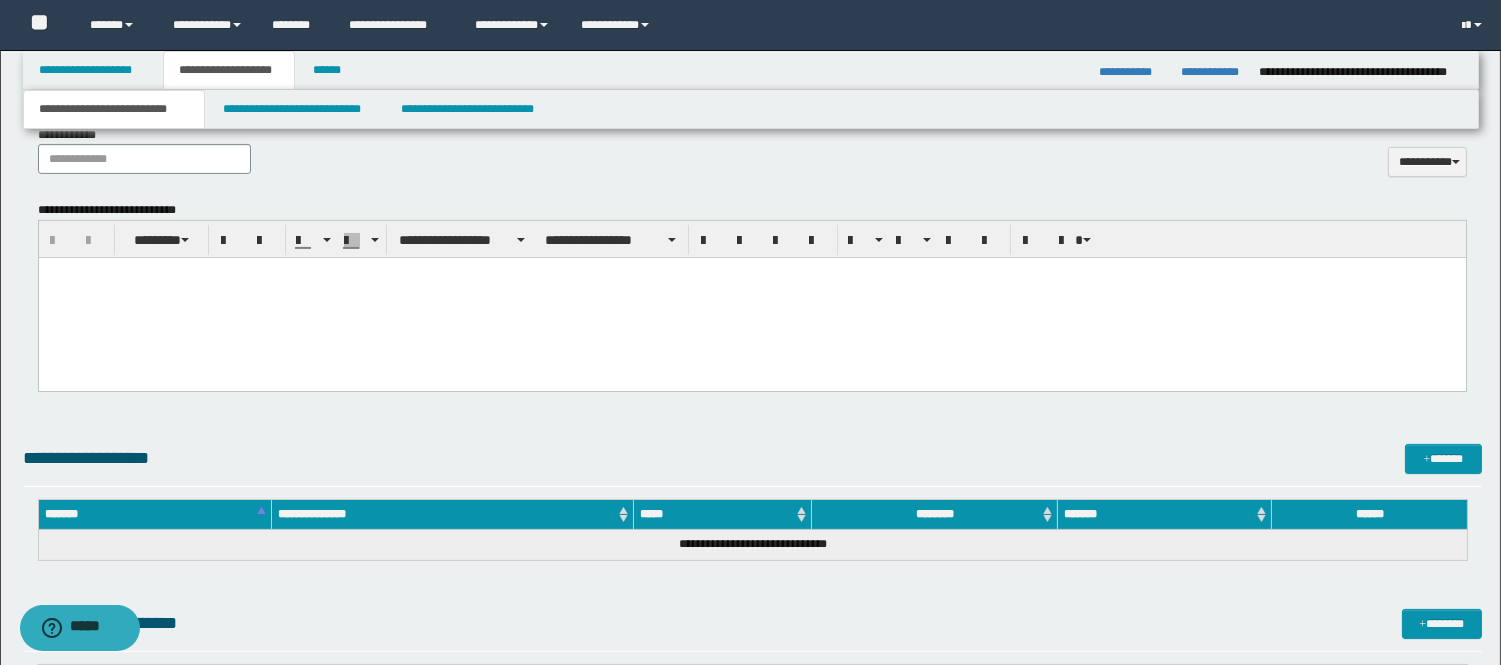 click at bounding box center [751, 298] 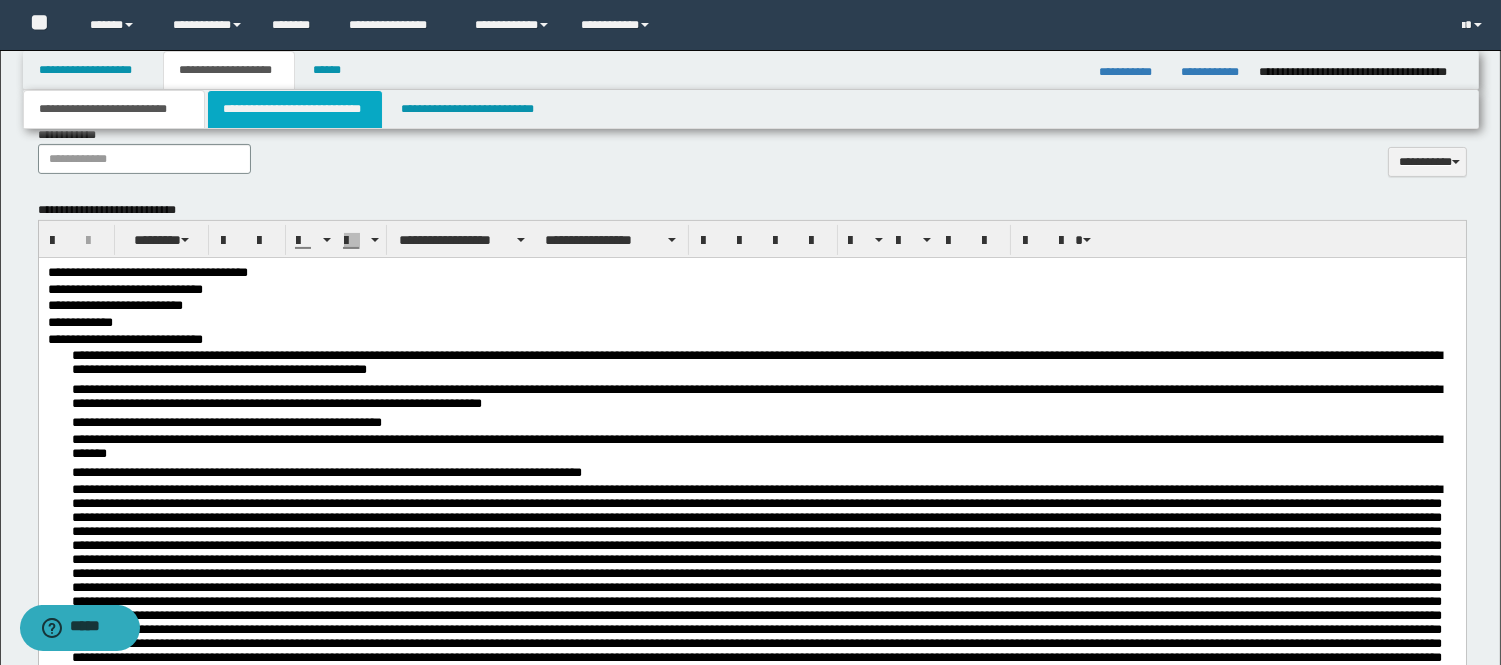 click on "**********" at bounding box center [295, 109] 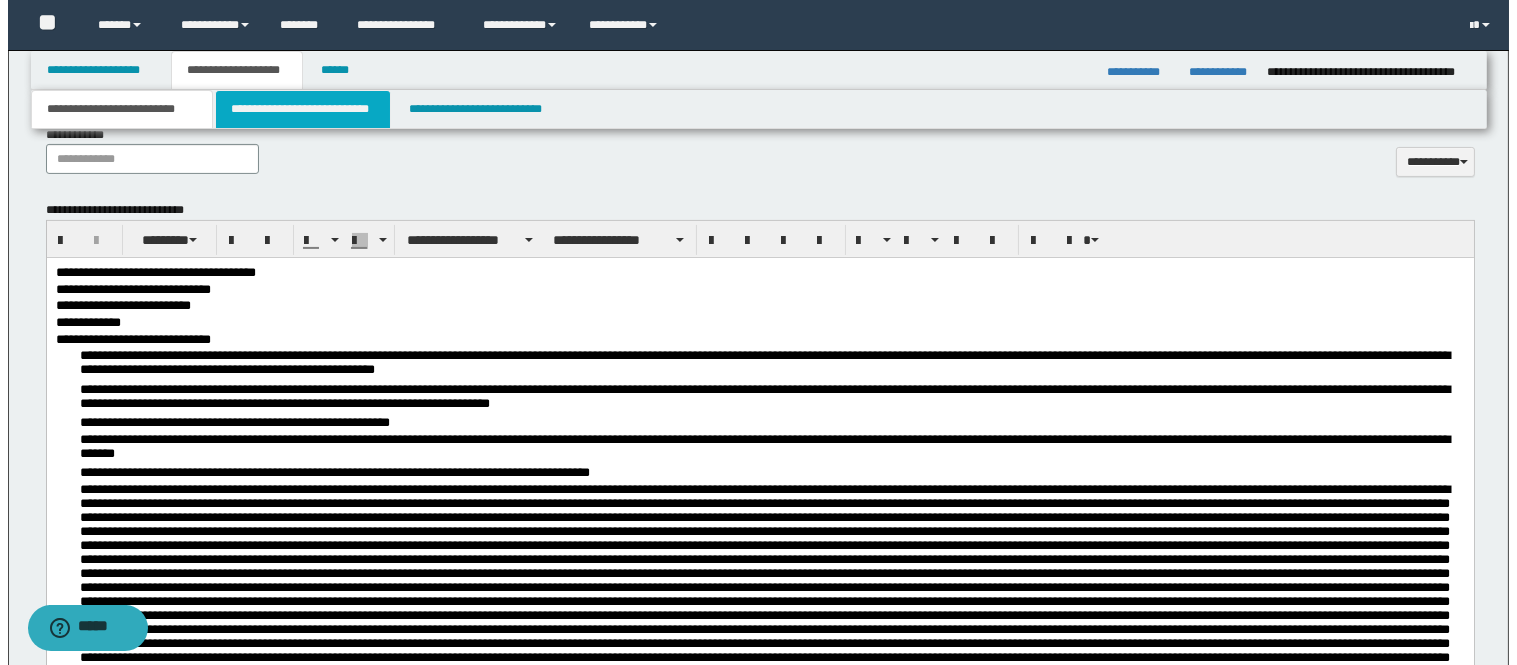 scroll, scrollTop: 0, scrollLeft: 0, axis: both 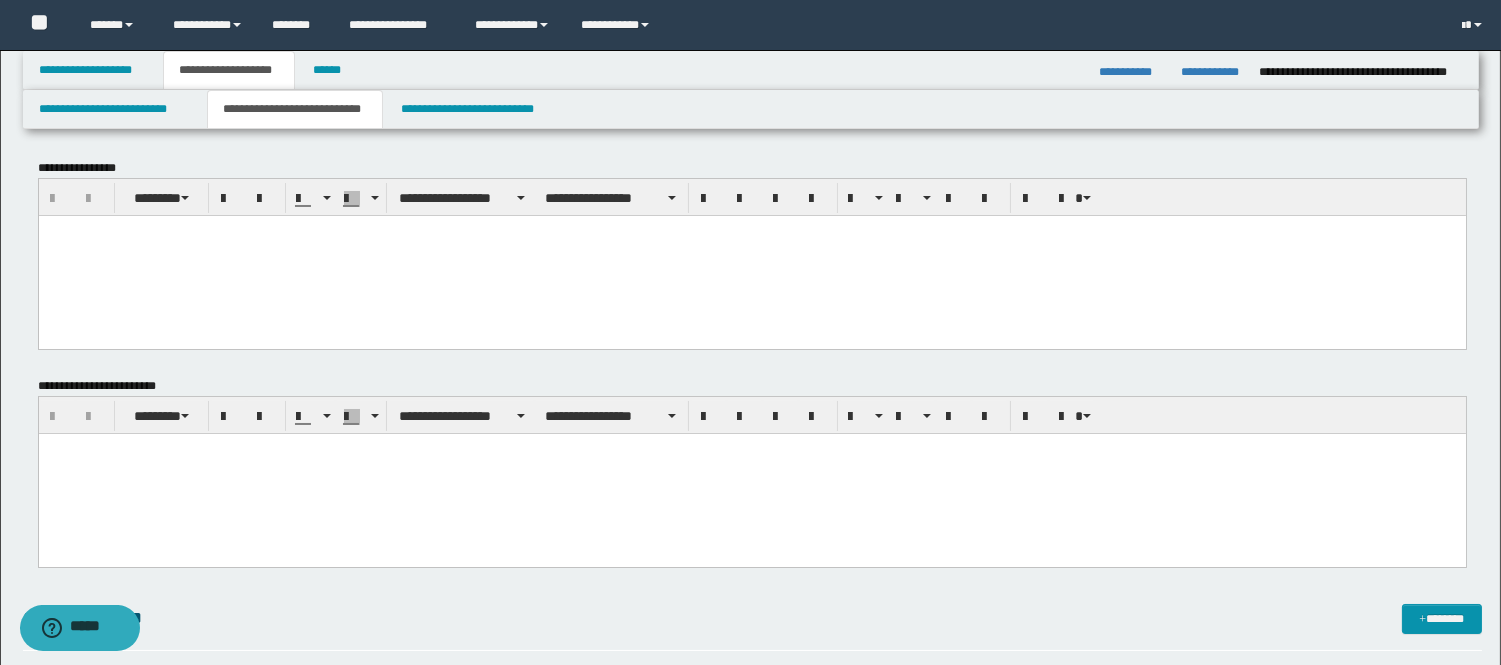 click at bounding box center [751, 474] 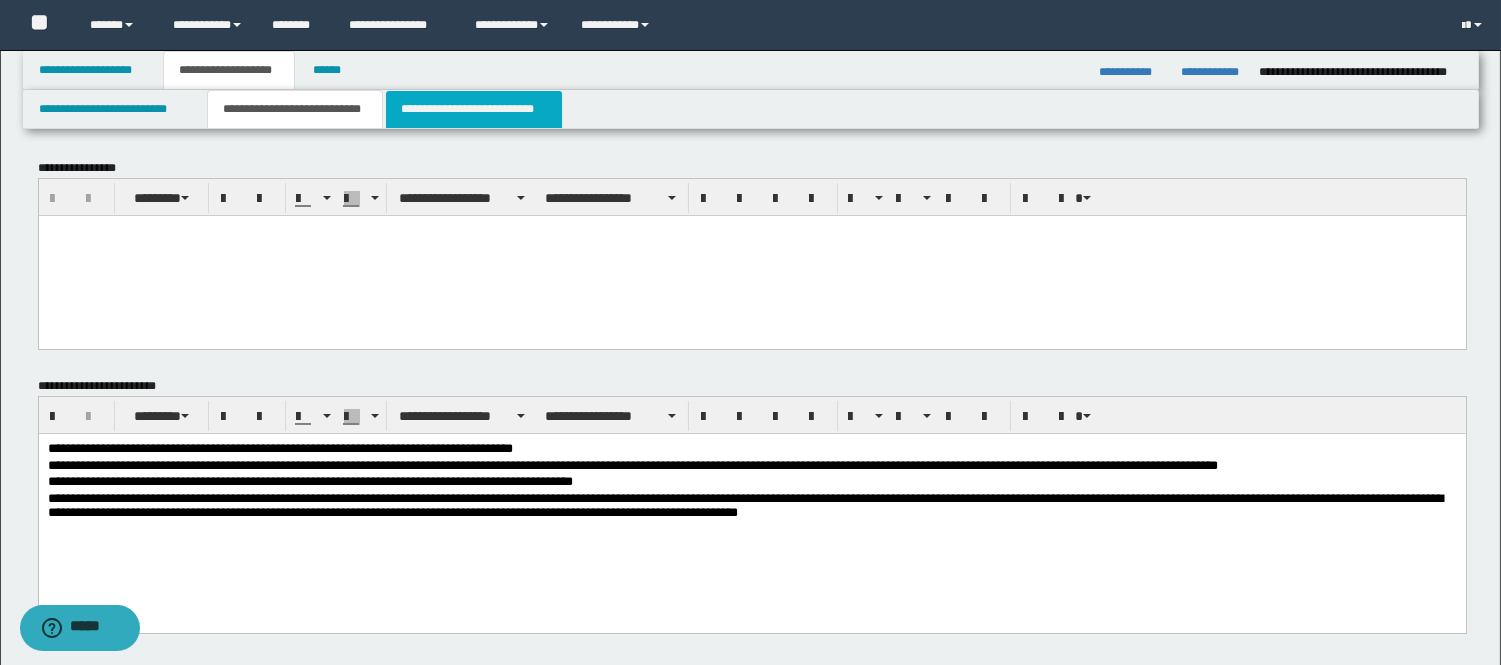 click on "**********" at bounding box center (474, 109) 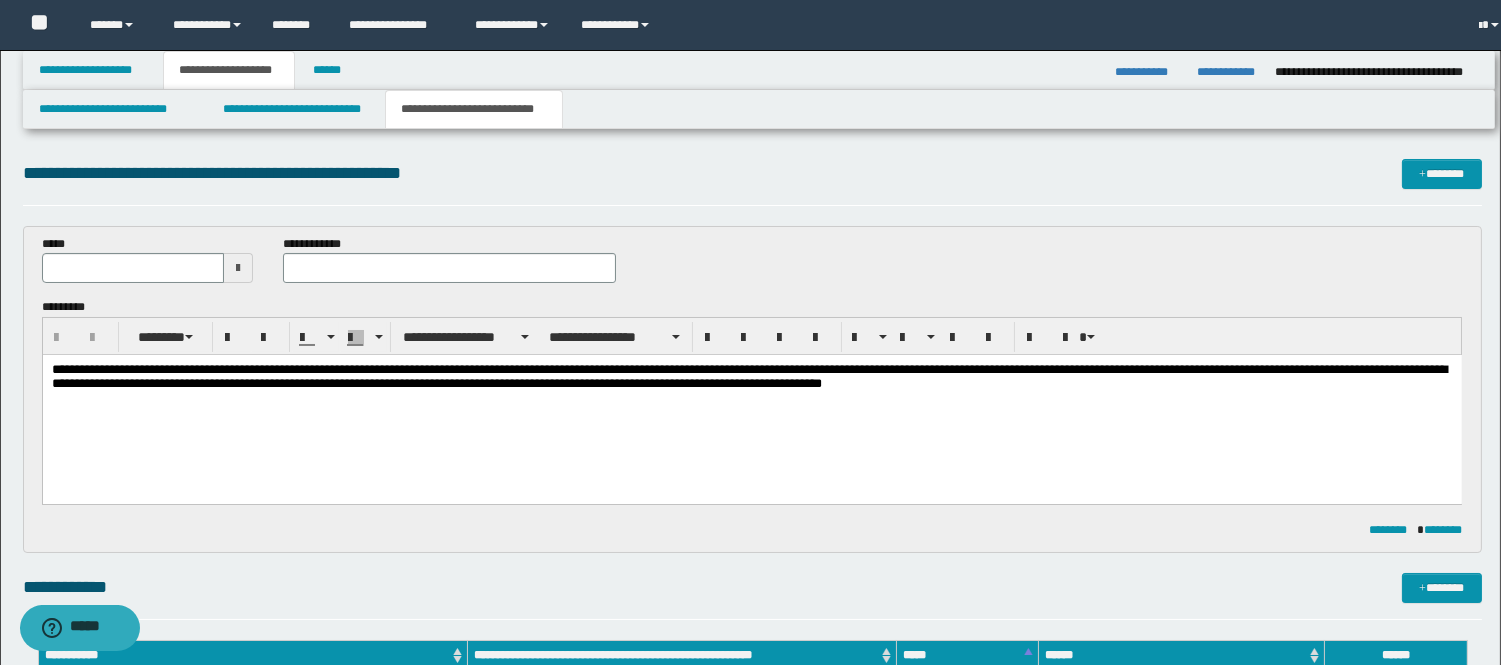 scroll, scrollTop: 0, scrollLeft: 0, axis: both 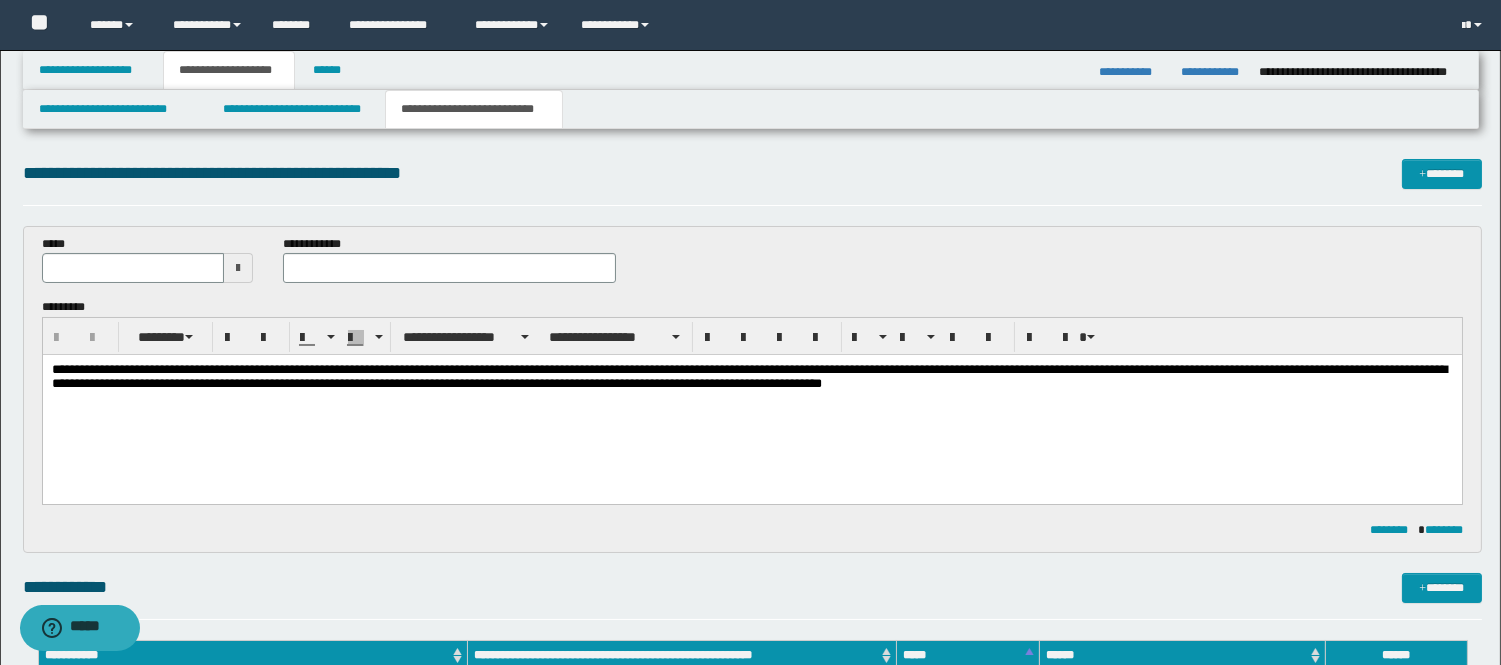 drag, startPoint x: 352, startPoint y: 441, endPoint x: 227, endPoint y: 409, distance: 129.031 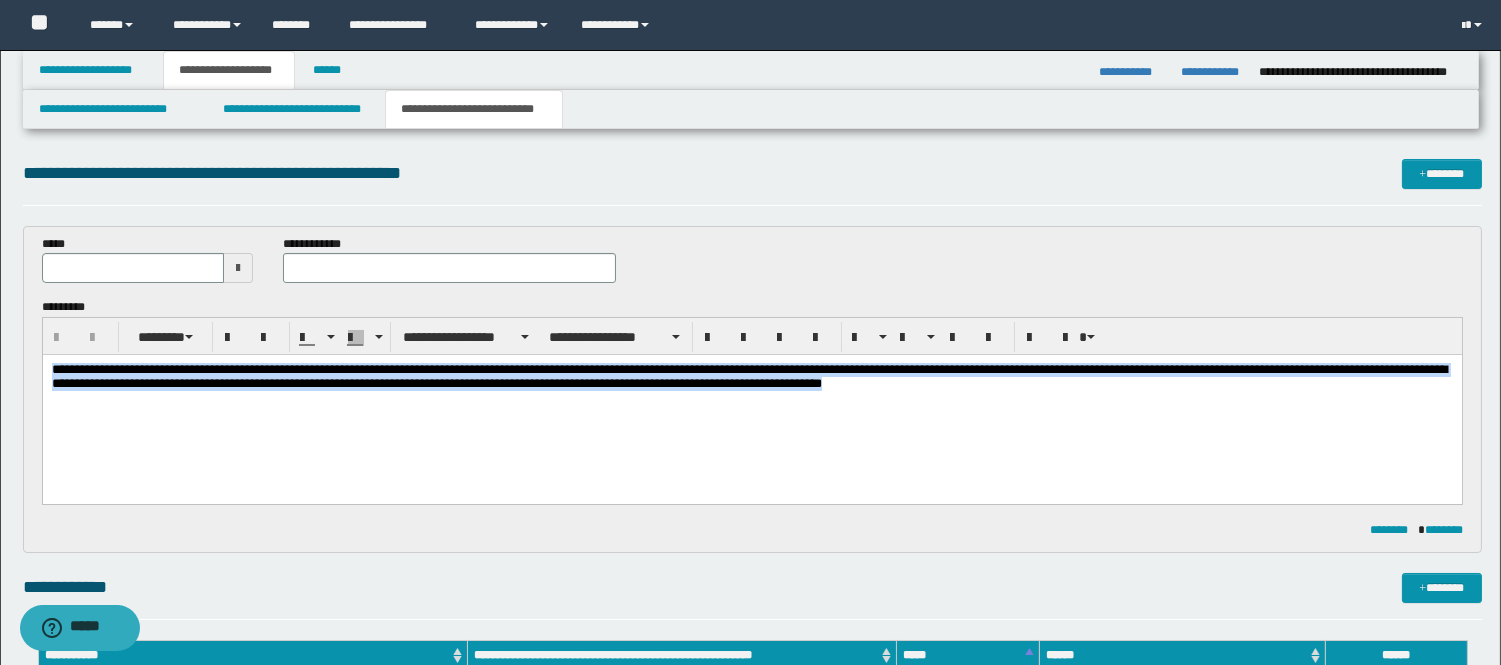 drag, startPoint x: 49, startPoint y: 373, endPoint x: 1093, endPoint y: 433, distance: 1045.7227 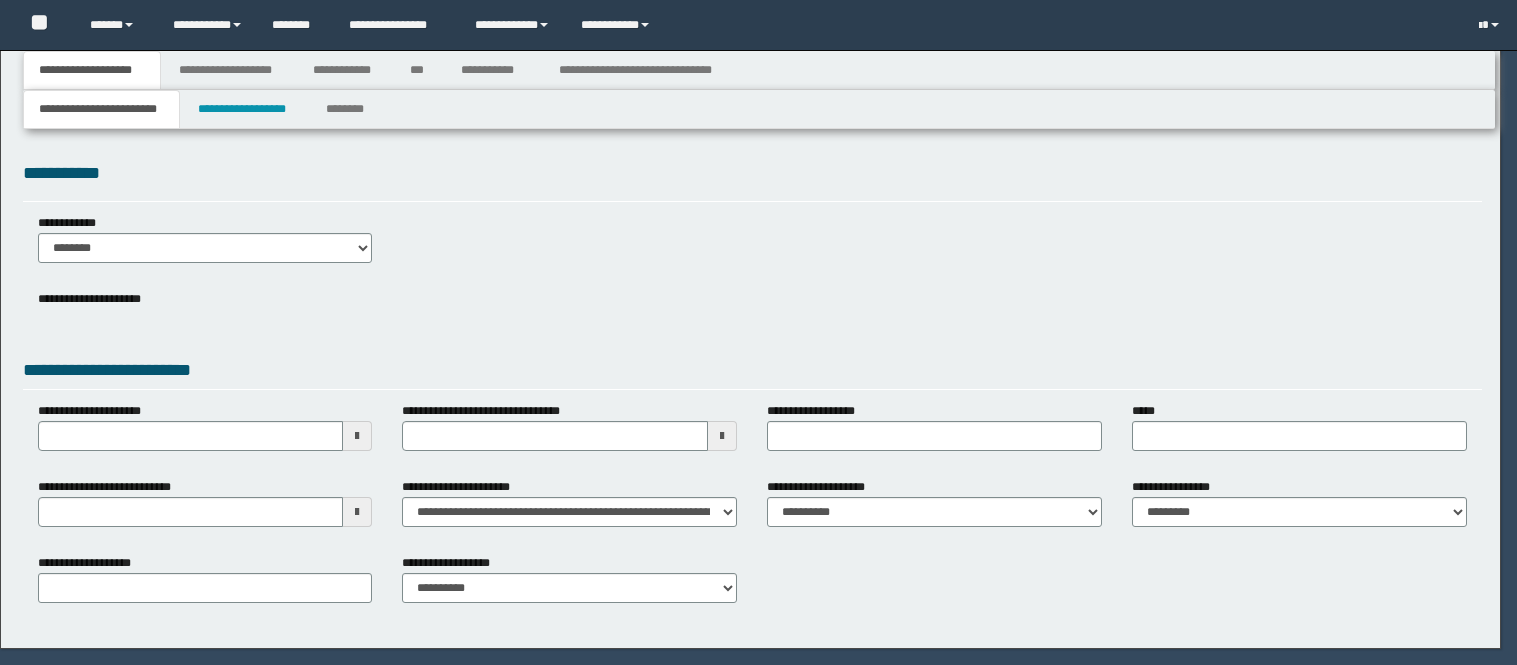 scroll, scrollTop: 0, scrollLeft: 0, axis: both 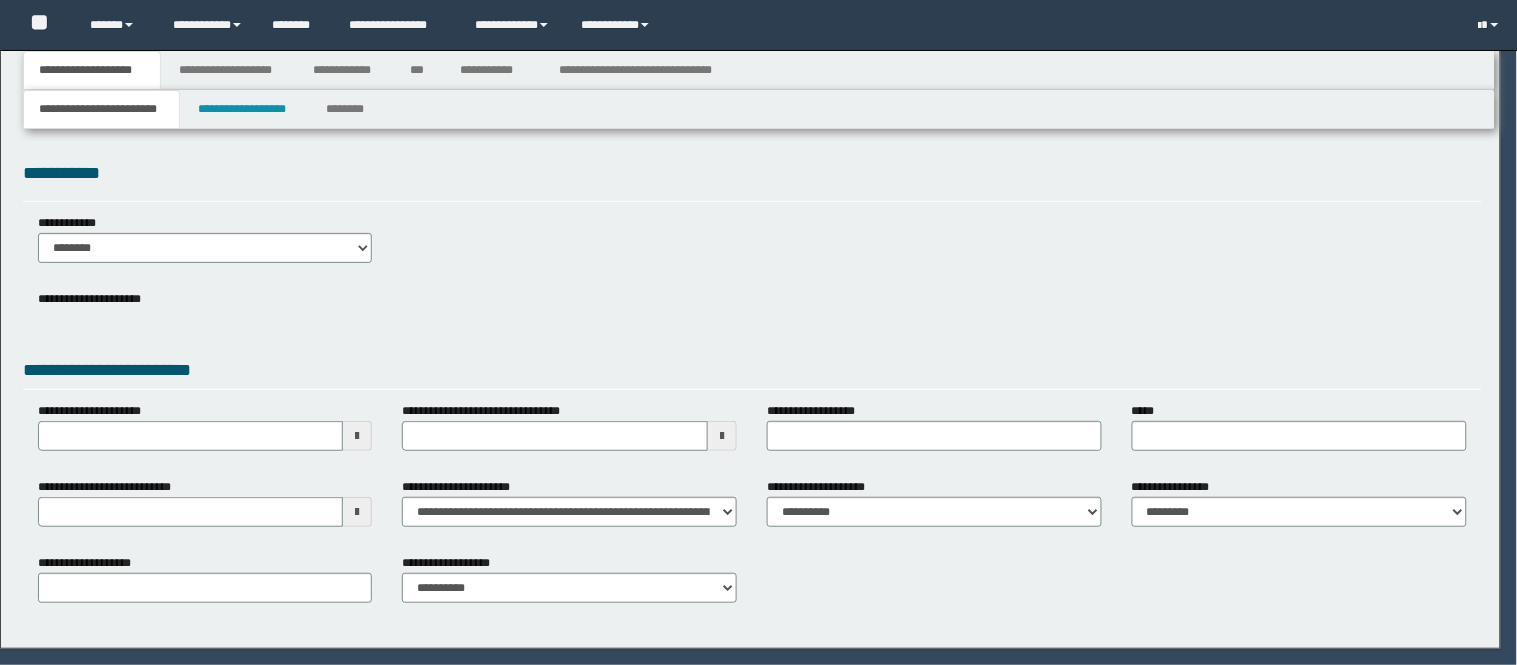 select on "**" 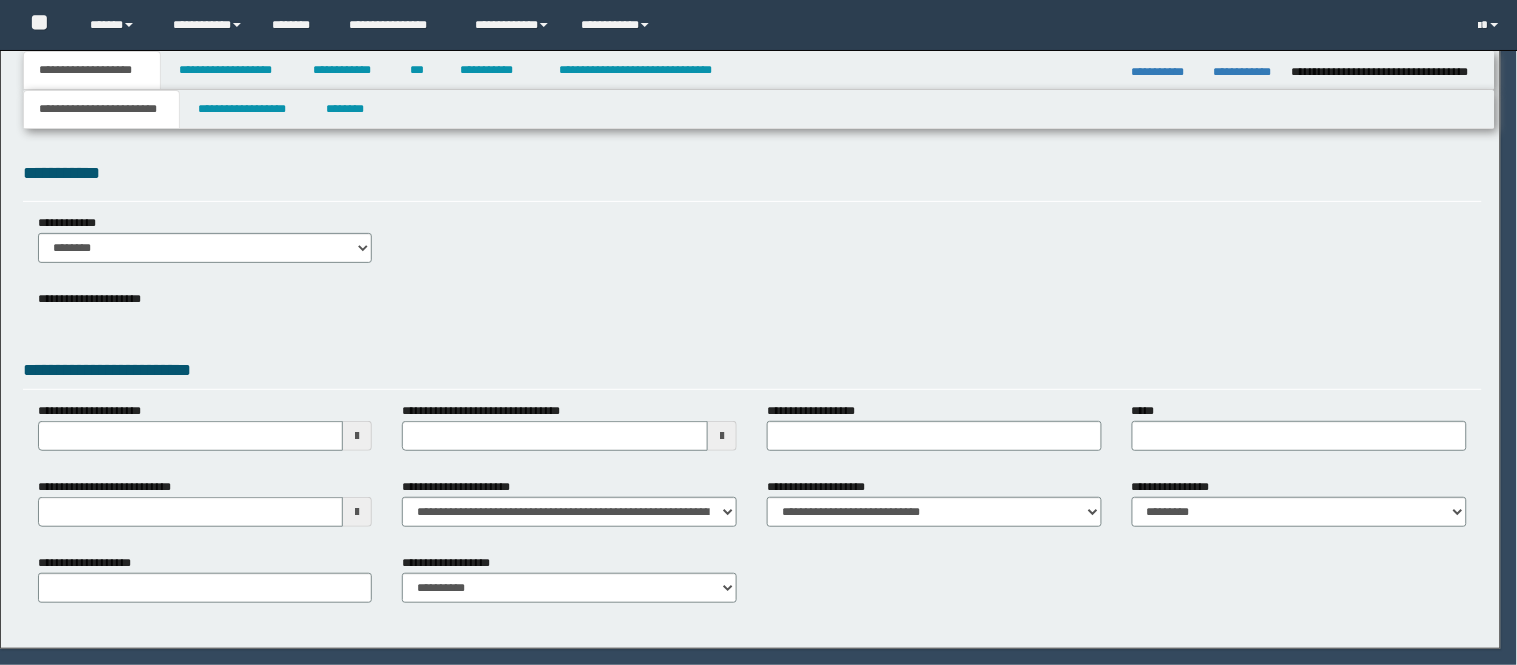 scroll, scrollTop: 0, scrollLeft: 0, axis: both 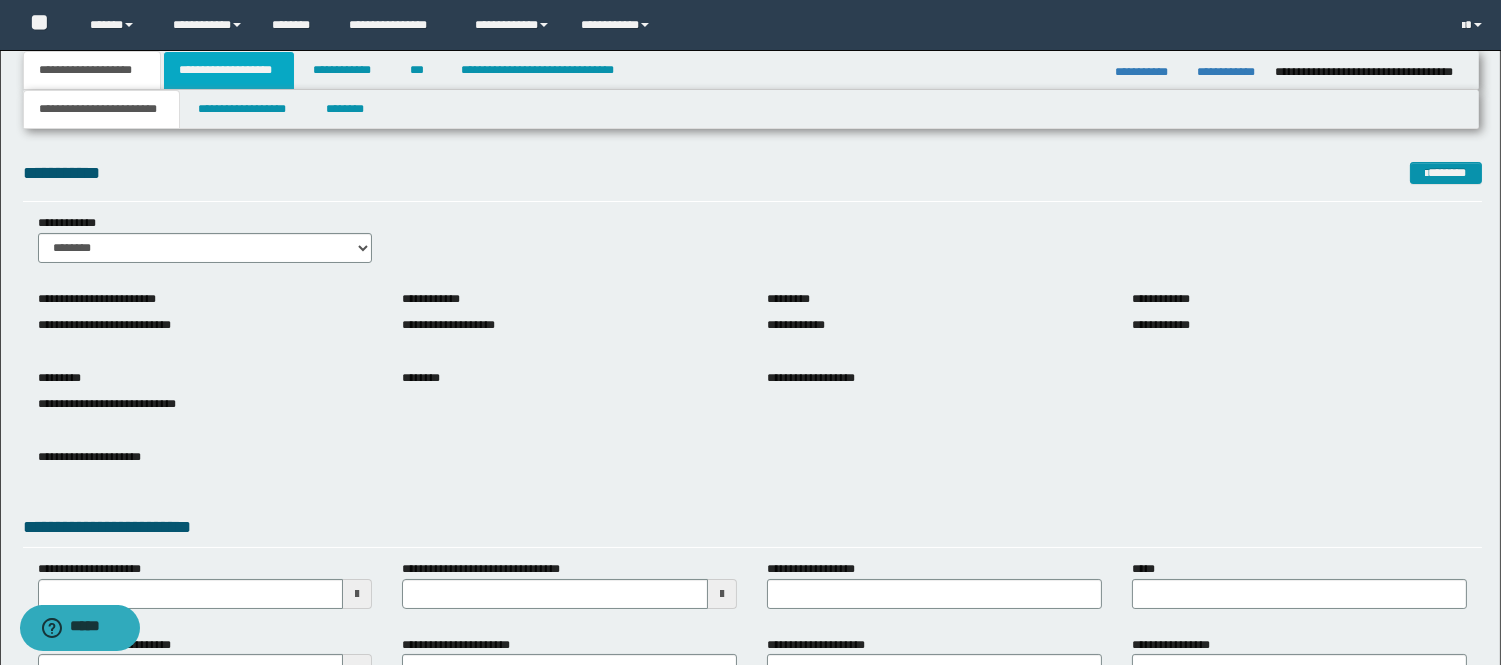drag, startPoint x: 176, startPoint y: 58, endPoint x: 187, endPoint y: 67, distance: 14.21267 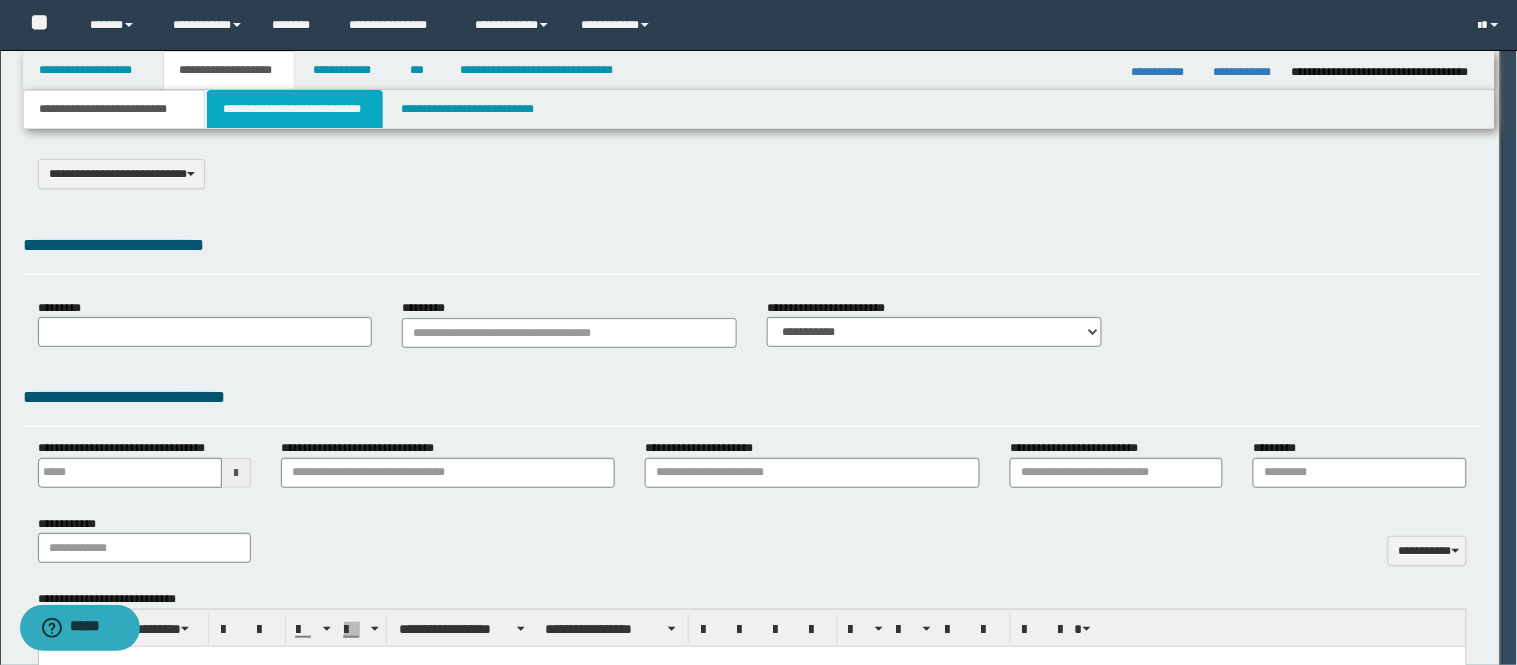 scroll, scrollTop: 0, scrollLeft: 0, axis: both 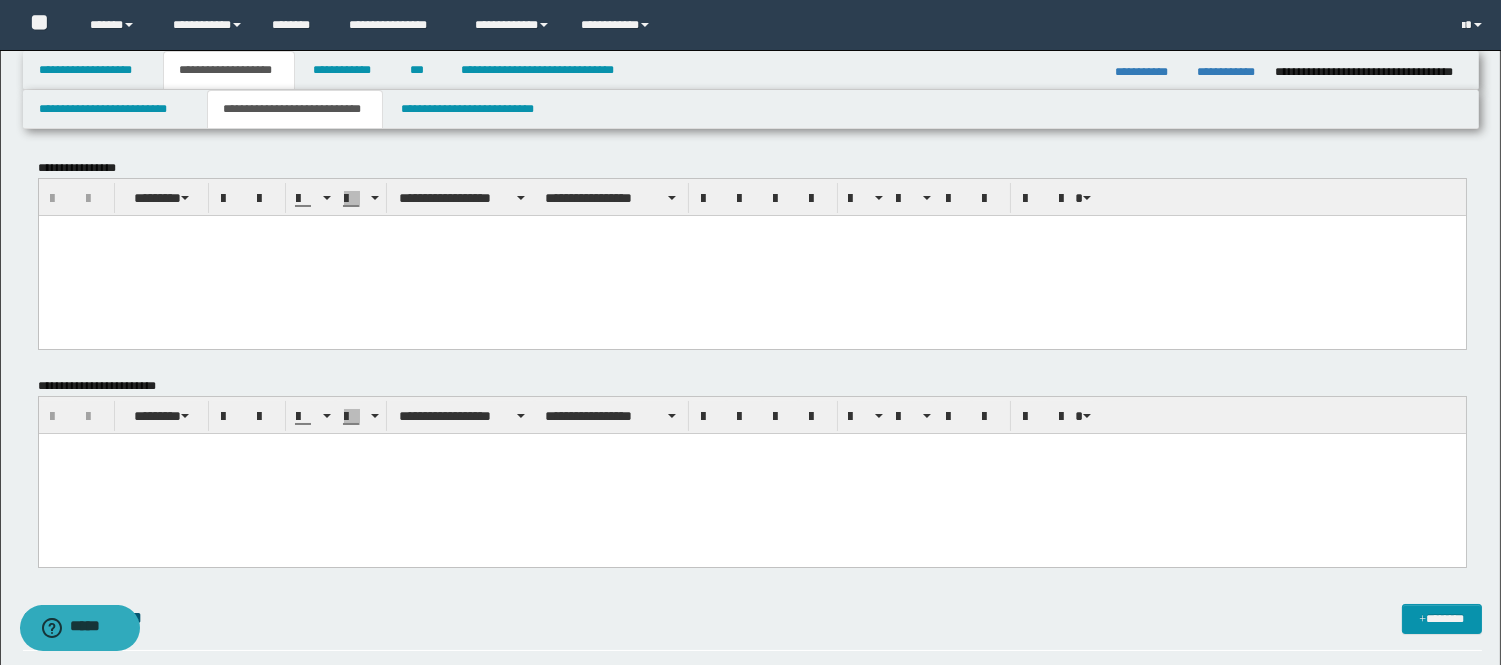 click at bounding box center [751, 449] 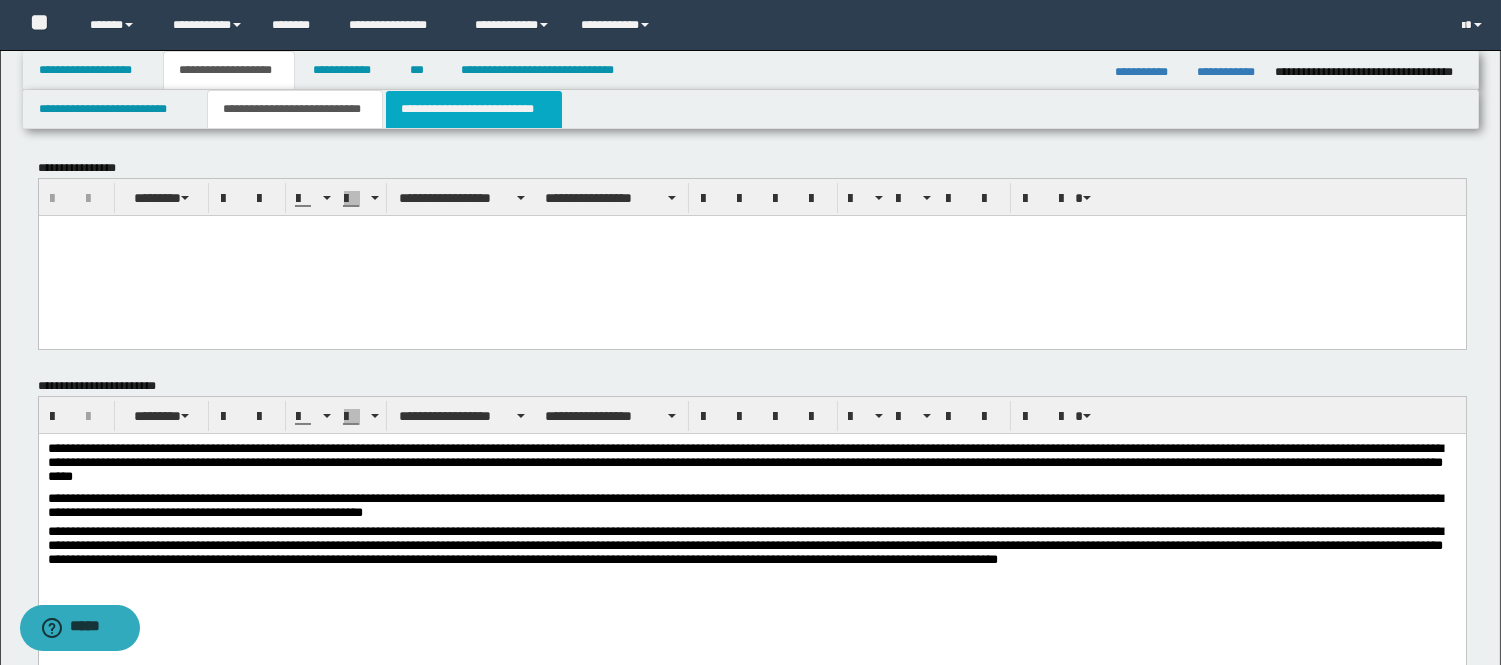 click on "**********" at bounding box center [474, 109] 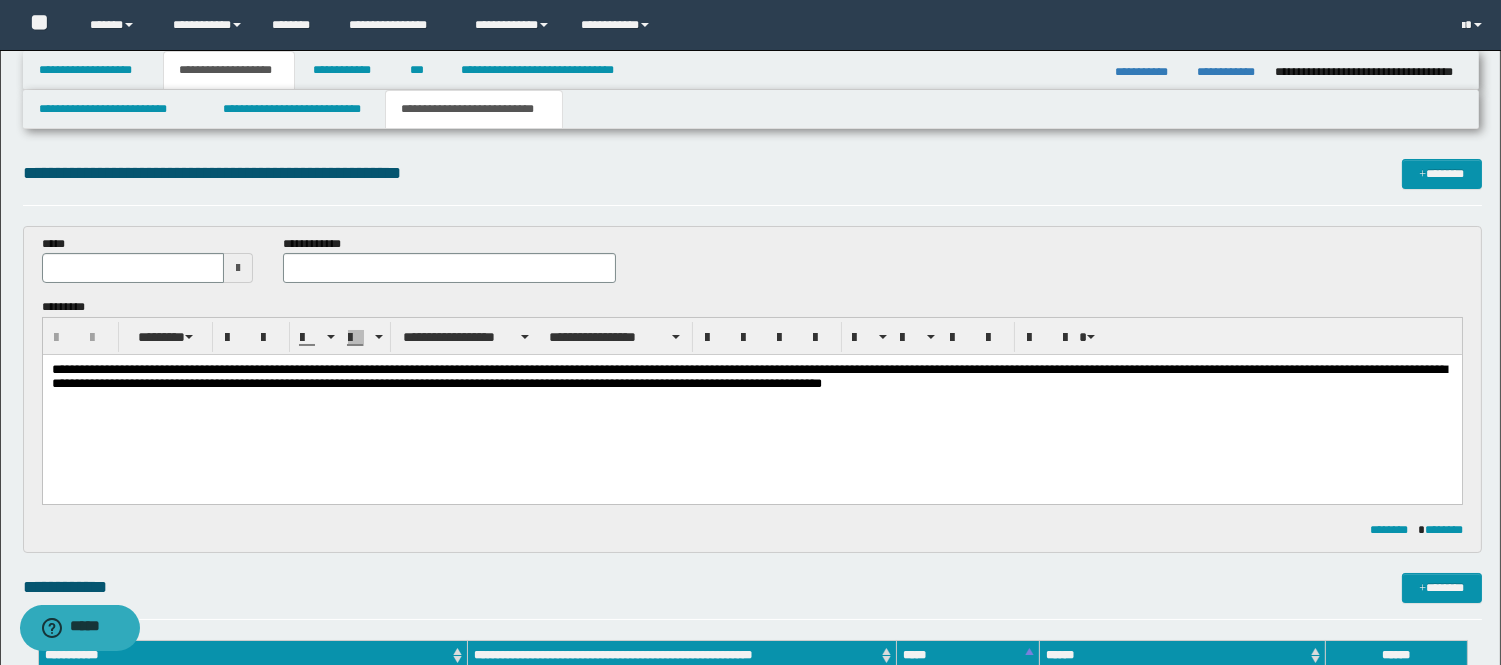 scroll, scrollTop: 0, scrollLeft: 0, axis: both 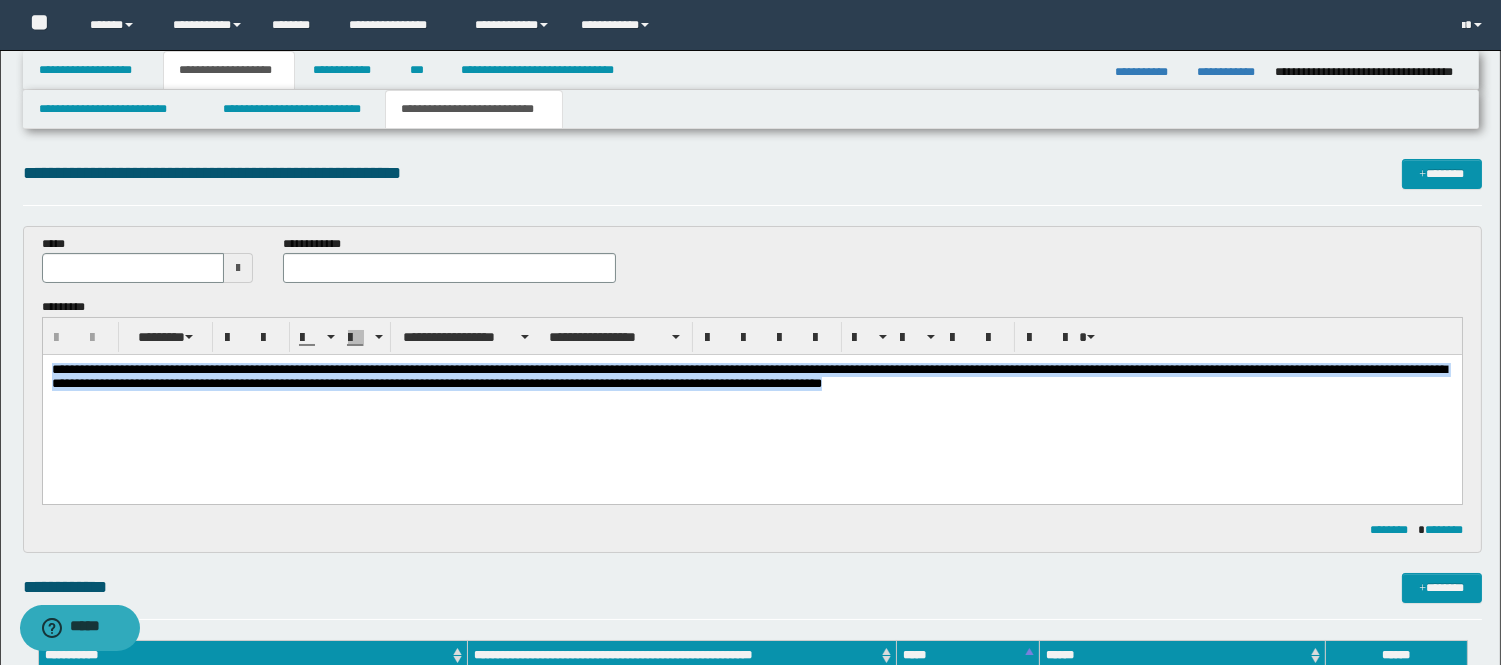drag, startPoint x: 50, startPoint y: 370, endPoint x: 1302, endPoint y: 551, distance: 1265.0159 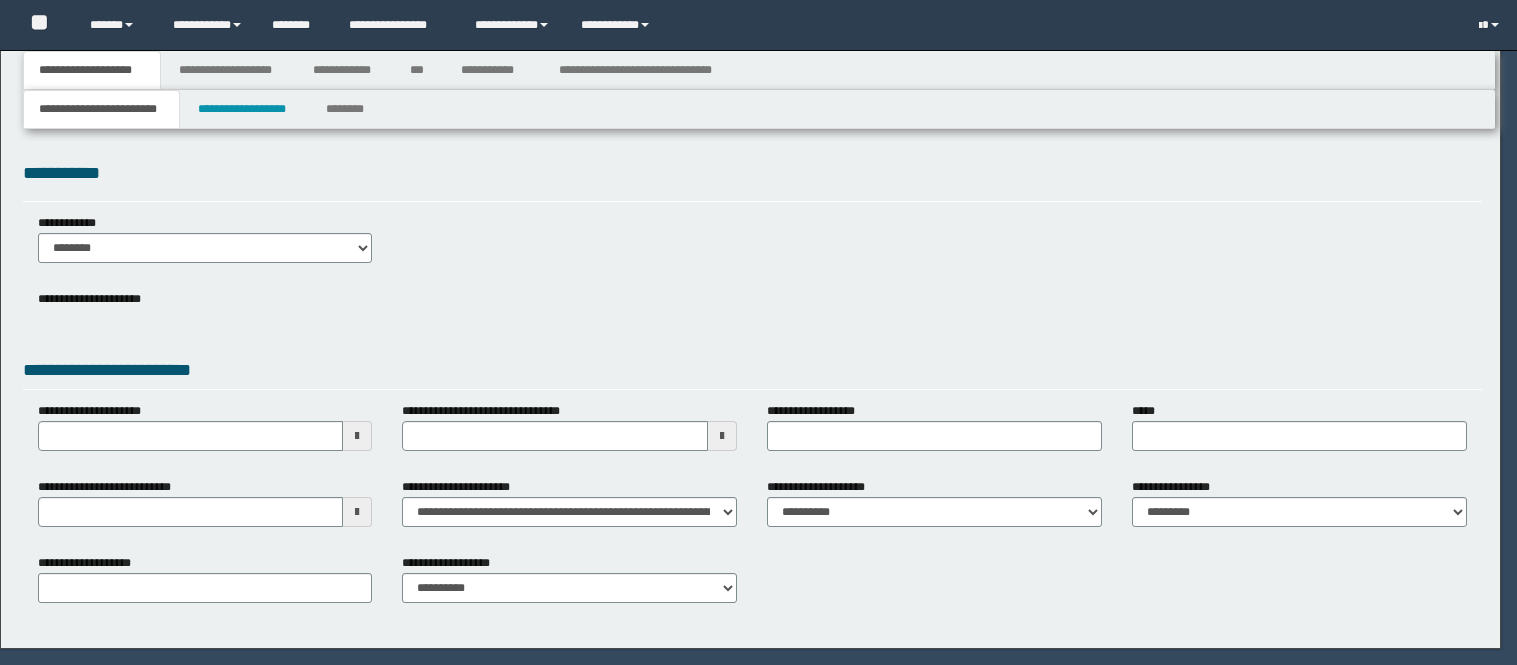 scroll, scrollTop: 0, scrollLeft: 0, axis: both 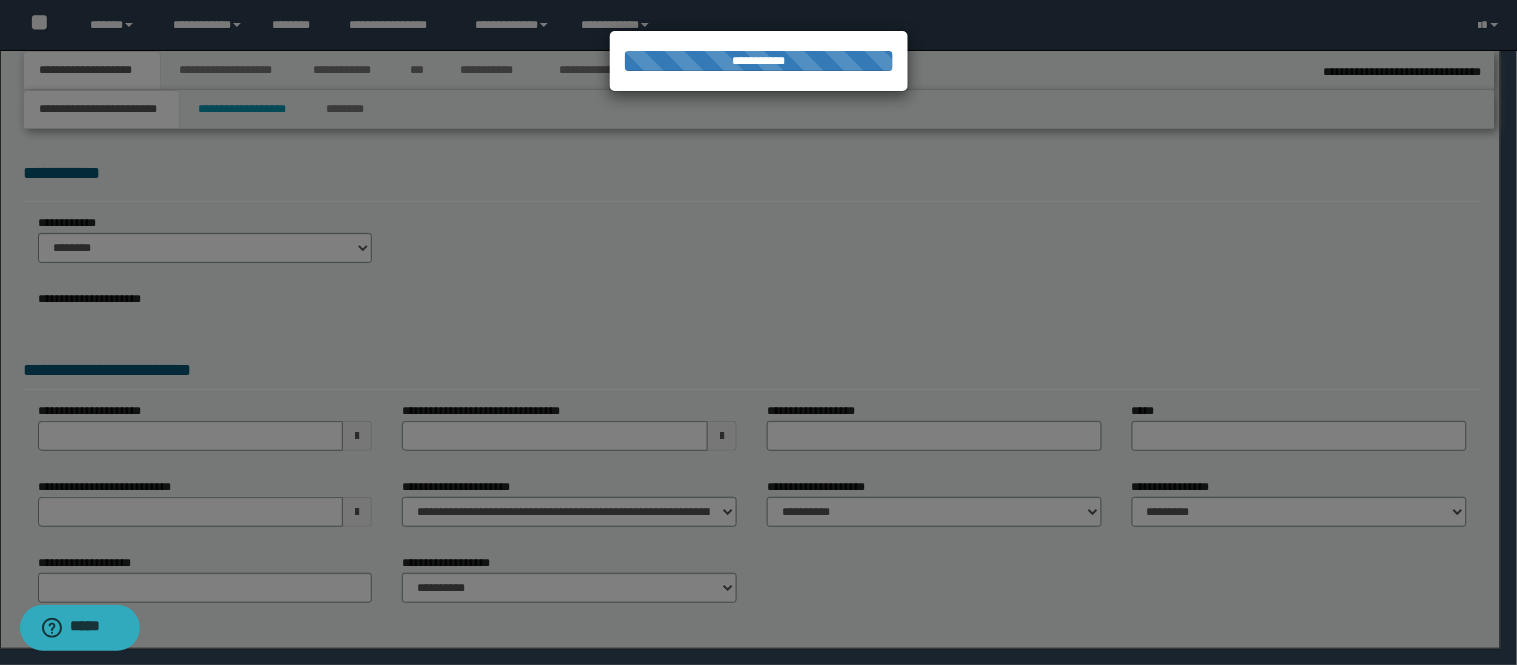 select on "**" 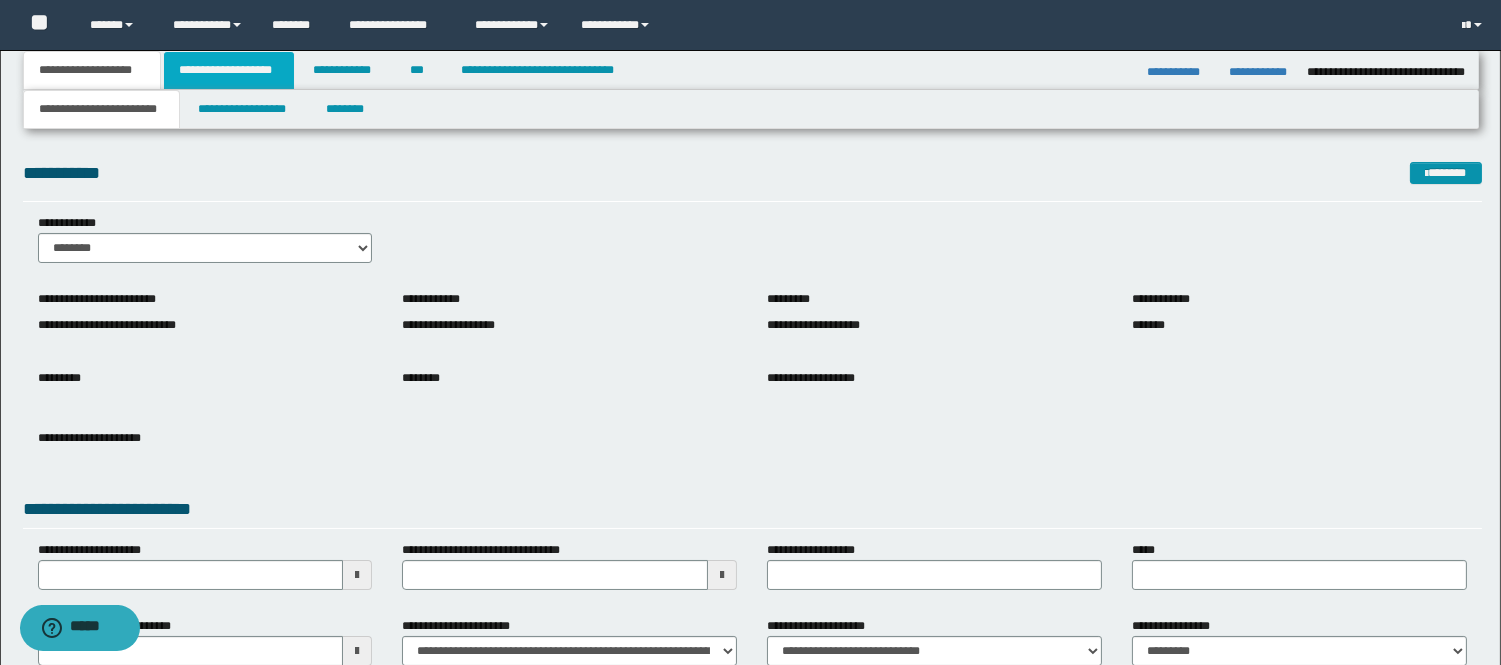 click on "**********" at bounding box center [229, 70] 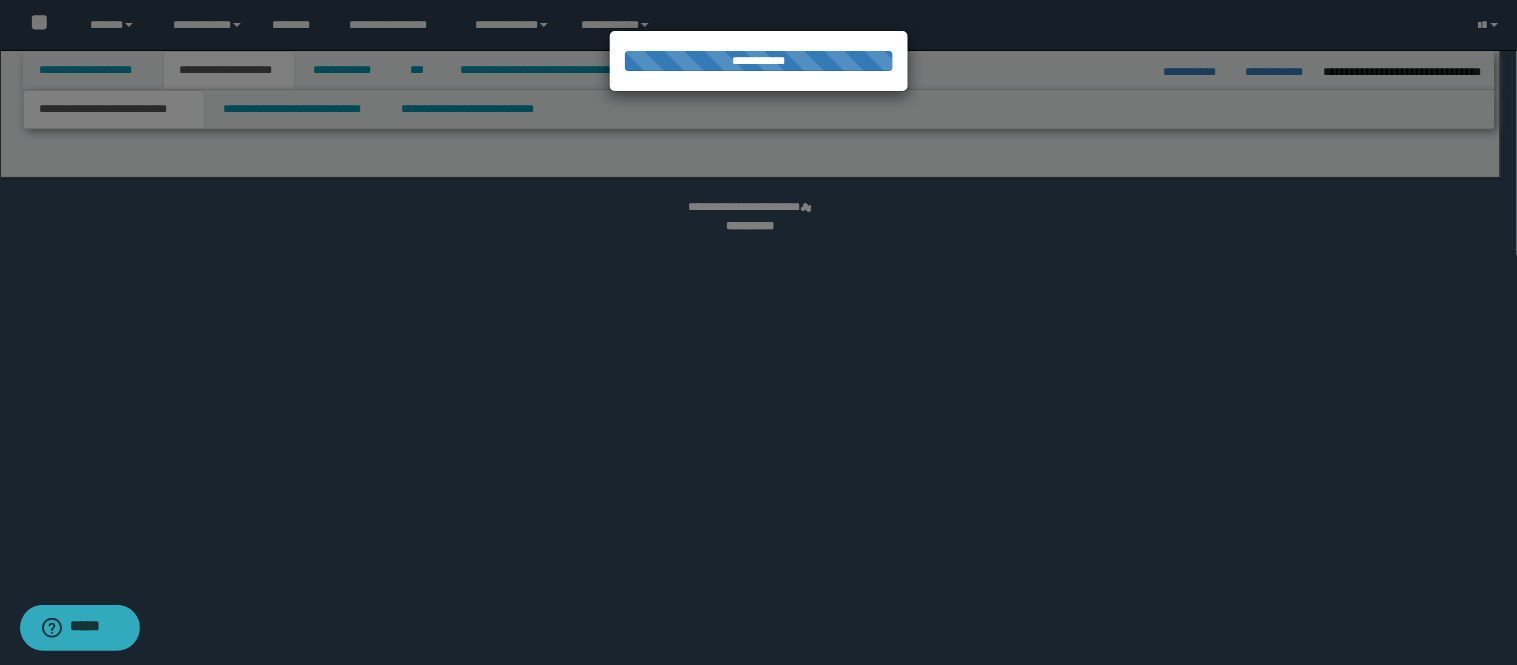 click at bounding box center (759, 333) 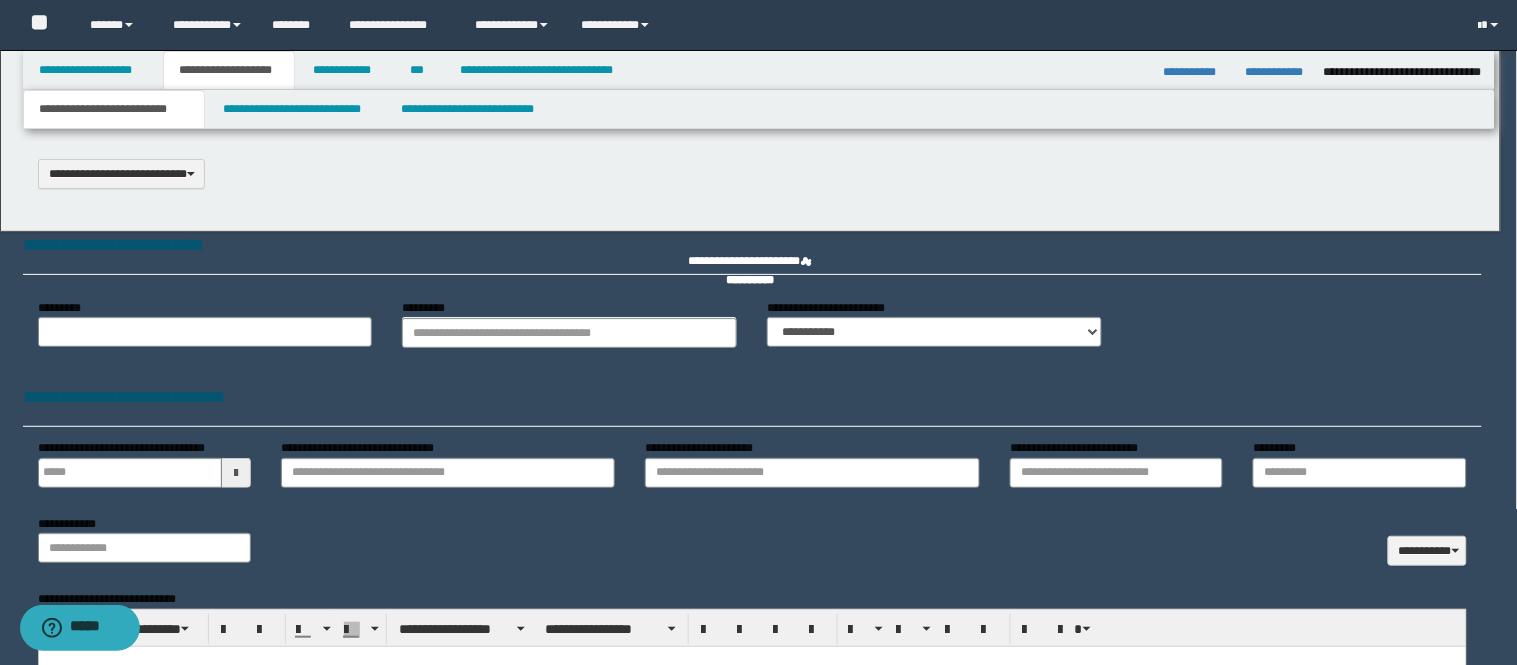scroll, scrollTop: 0, scrollLeft: 0, axis: both 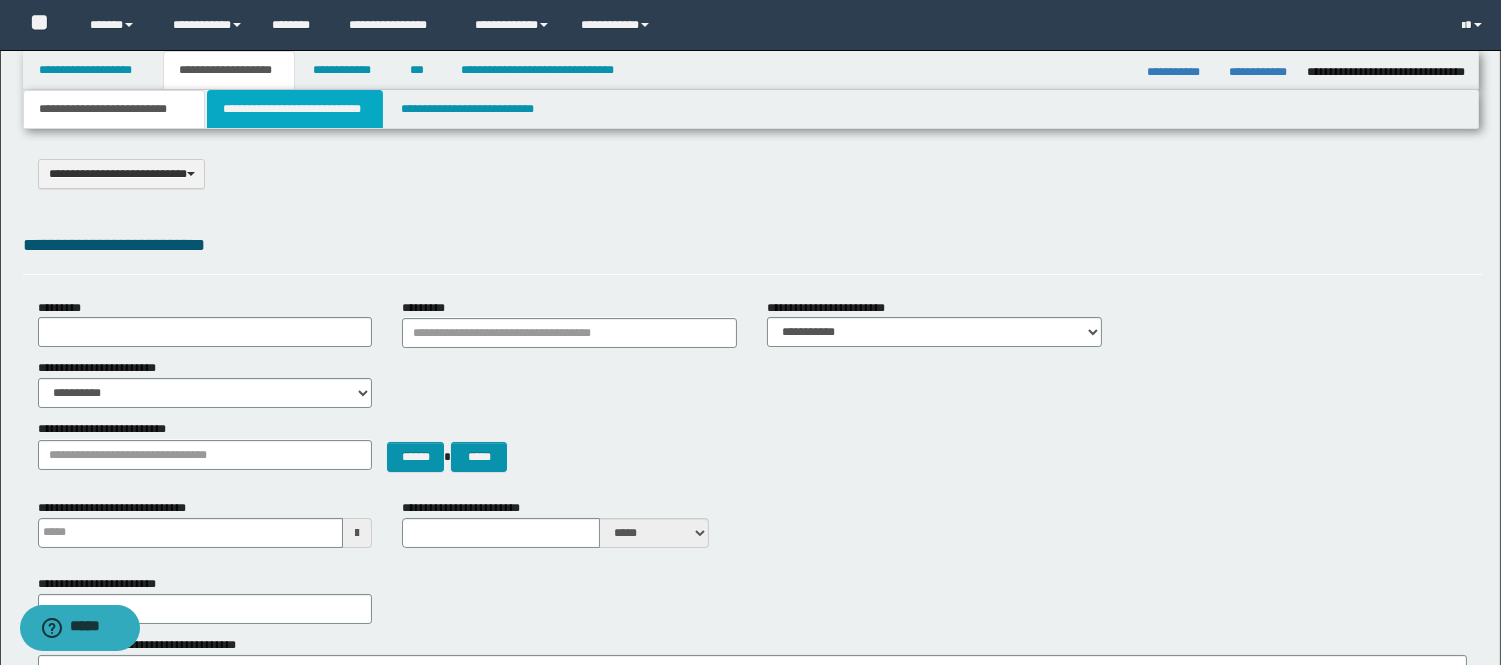 click on "**********" at bounding box center [295, 109] 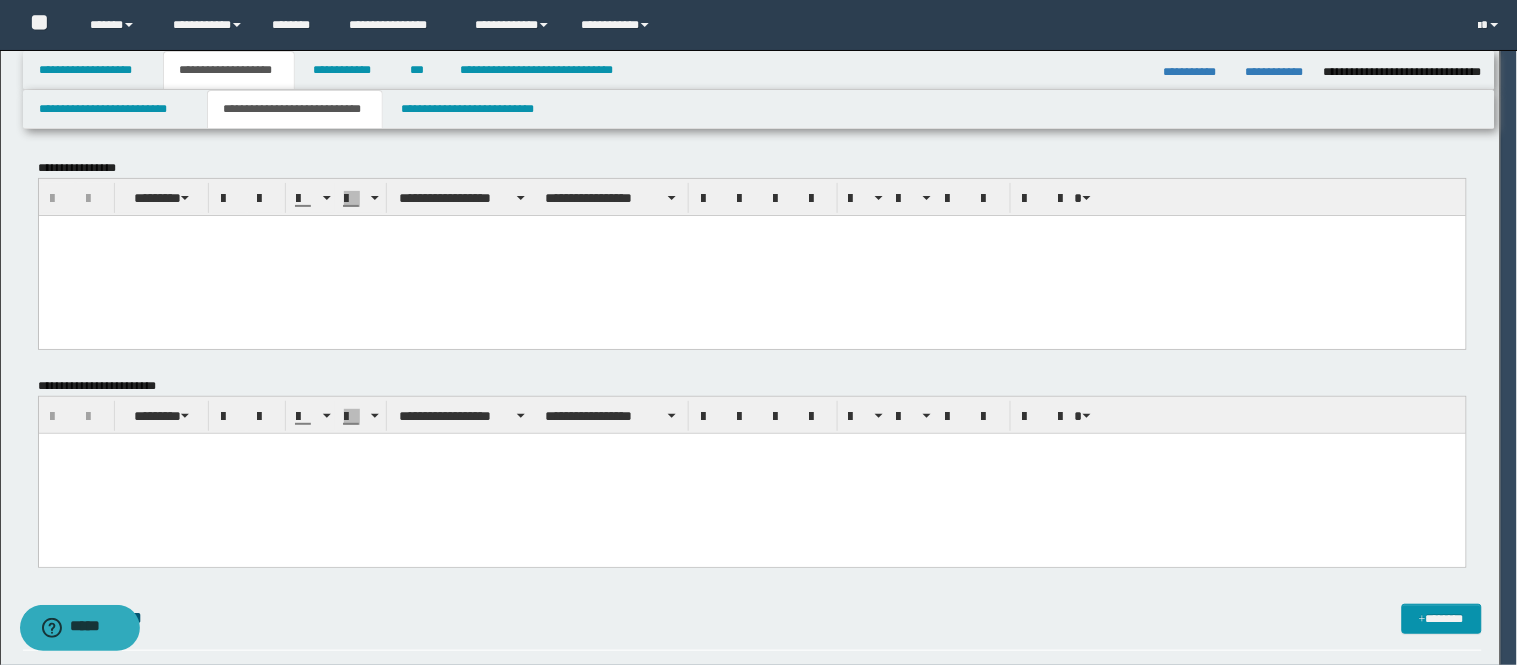 scroll, scrollTop: 0, scrollLeft: 0, axis: both 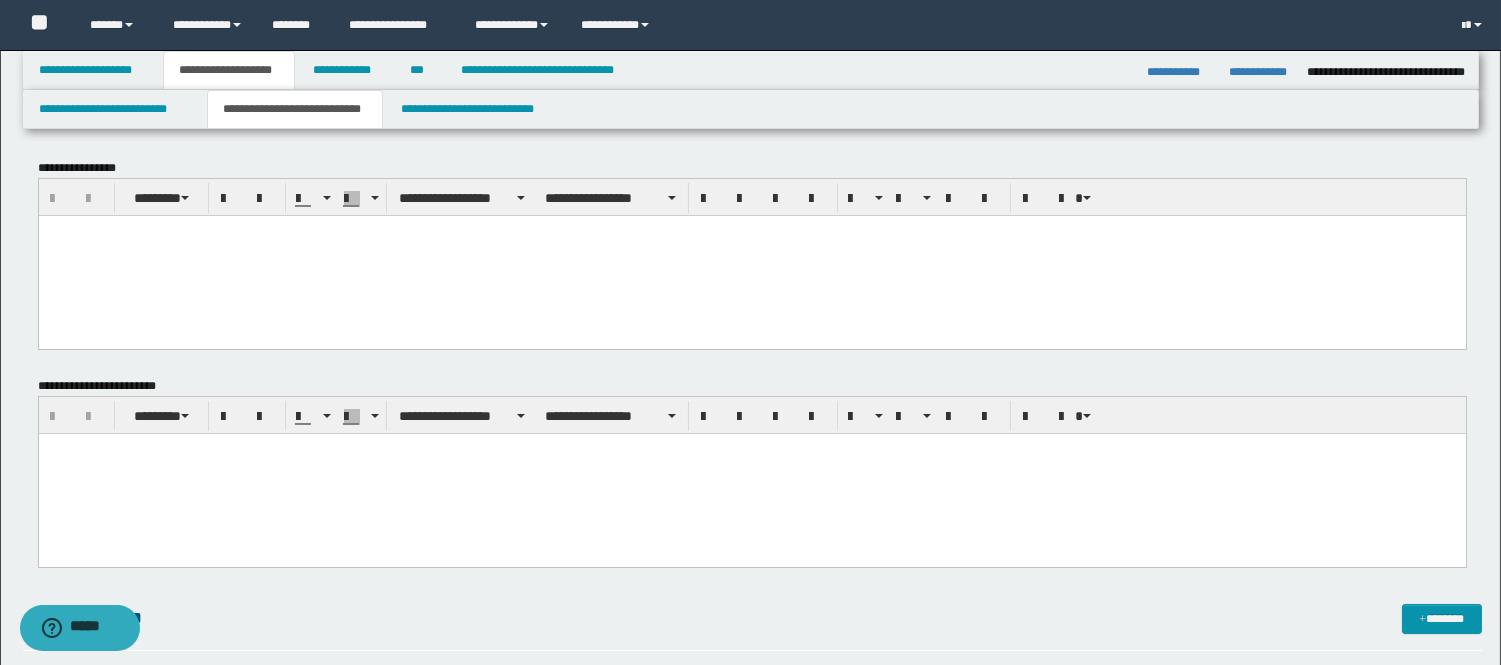 click at bounding box center (751, 474) 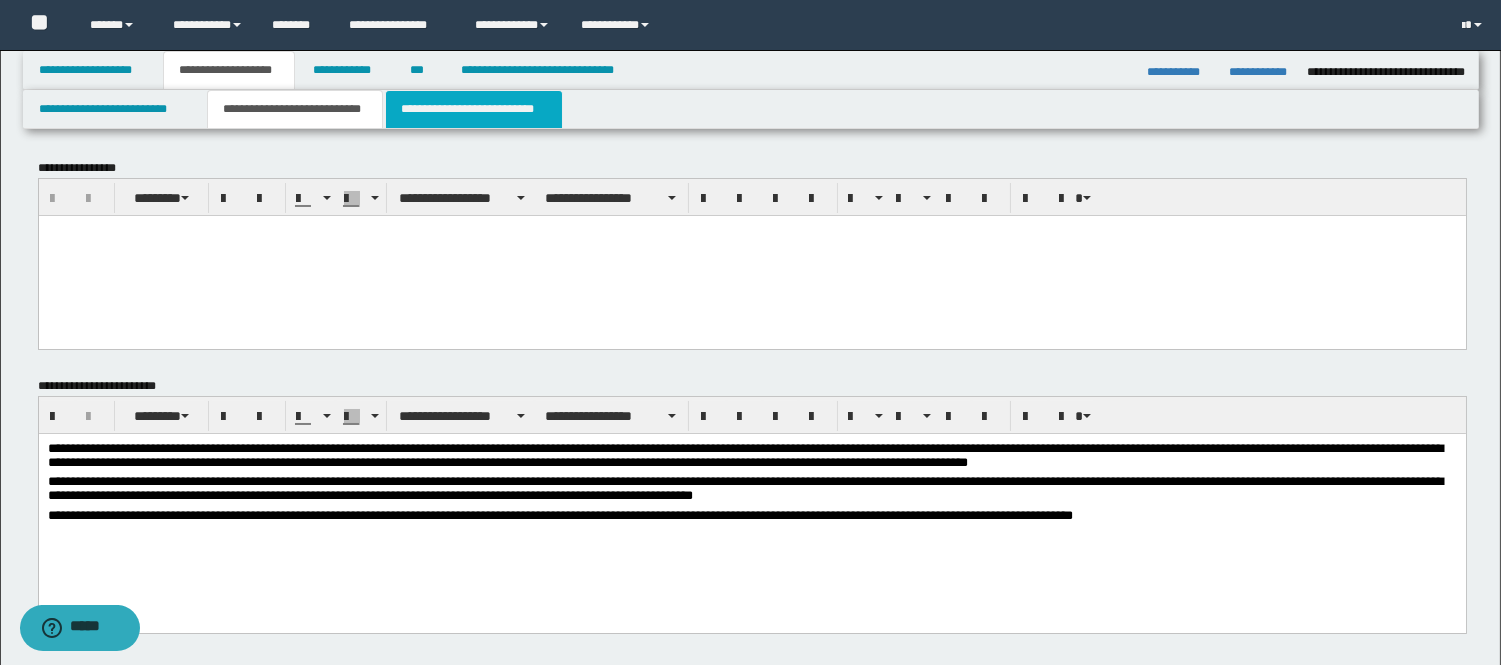 click on "**********" at bounding box center (474, 109) 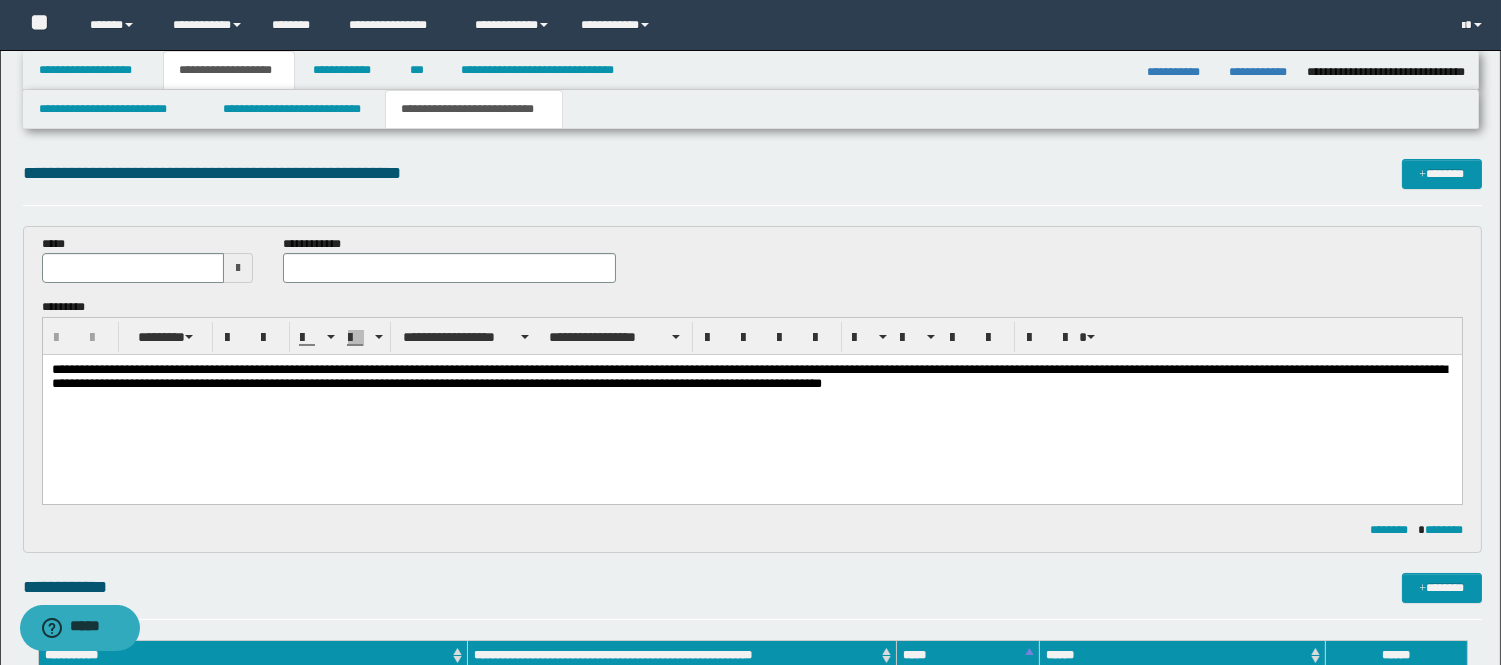 scroll, scrollTop: 0, scrollLeft: 0, axis: both 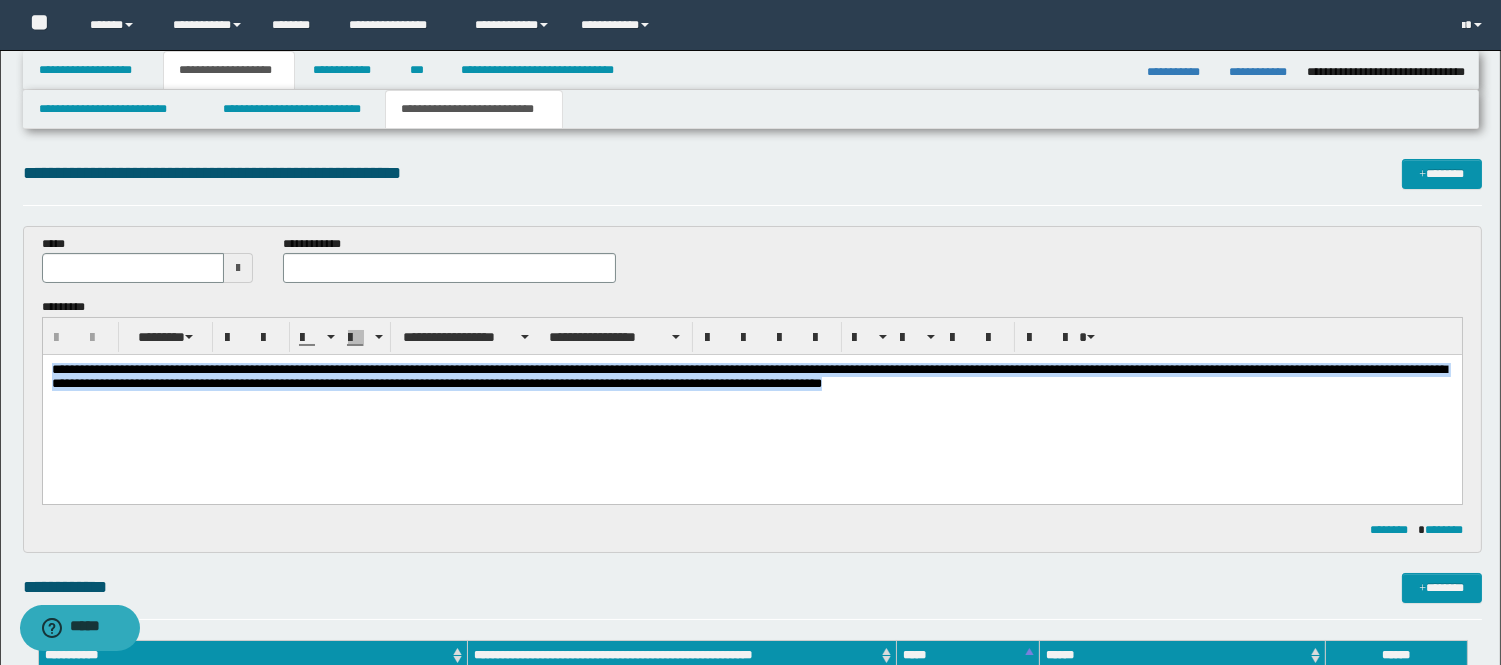 drag, startPoint x: 51, startPoint y: 366, endPoint x: 1091, endPoint y: 443, distance: 1042.8466 